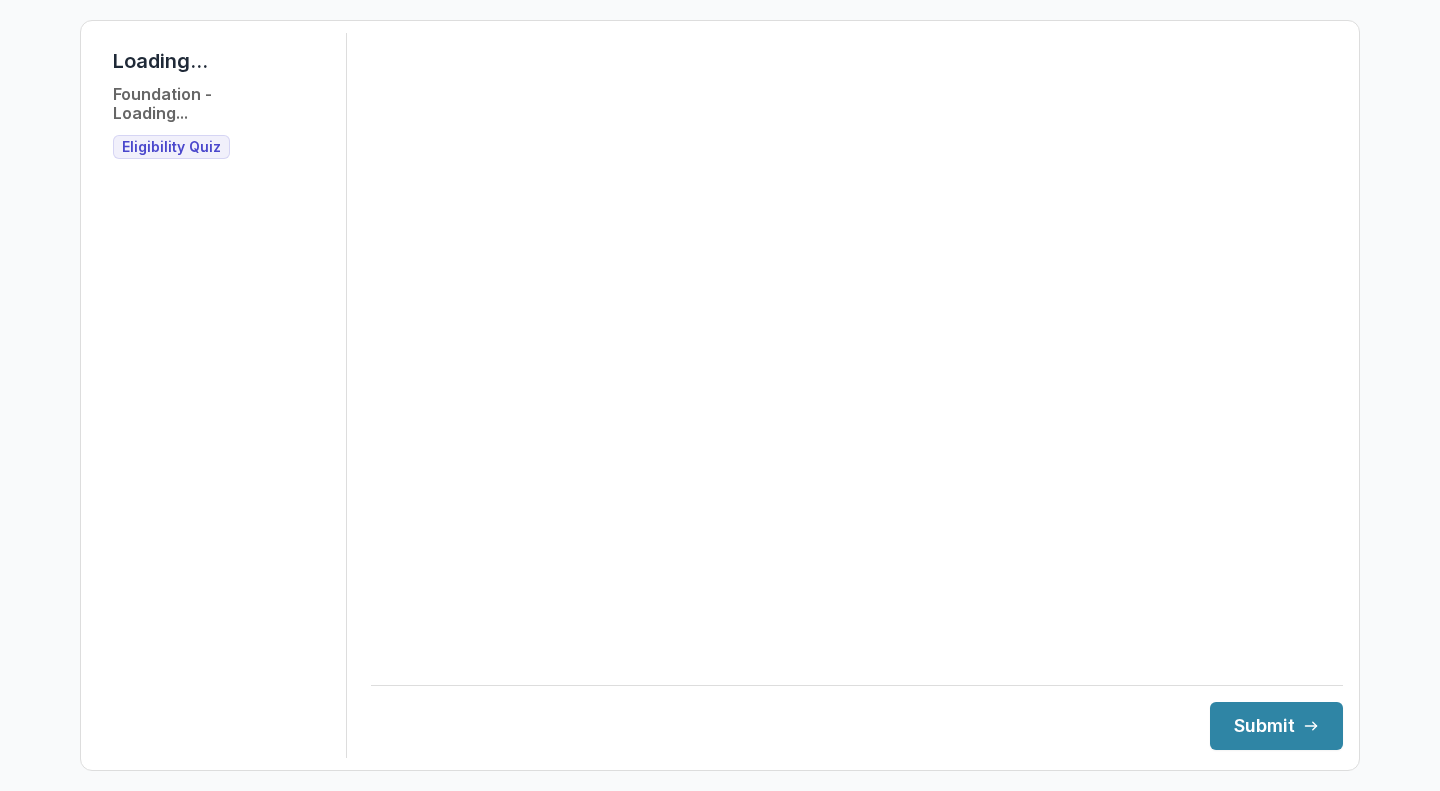 scroll, scrollTop: 0, scrollLeft: 0, axis: both 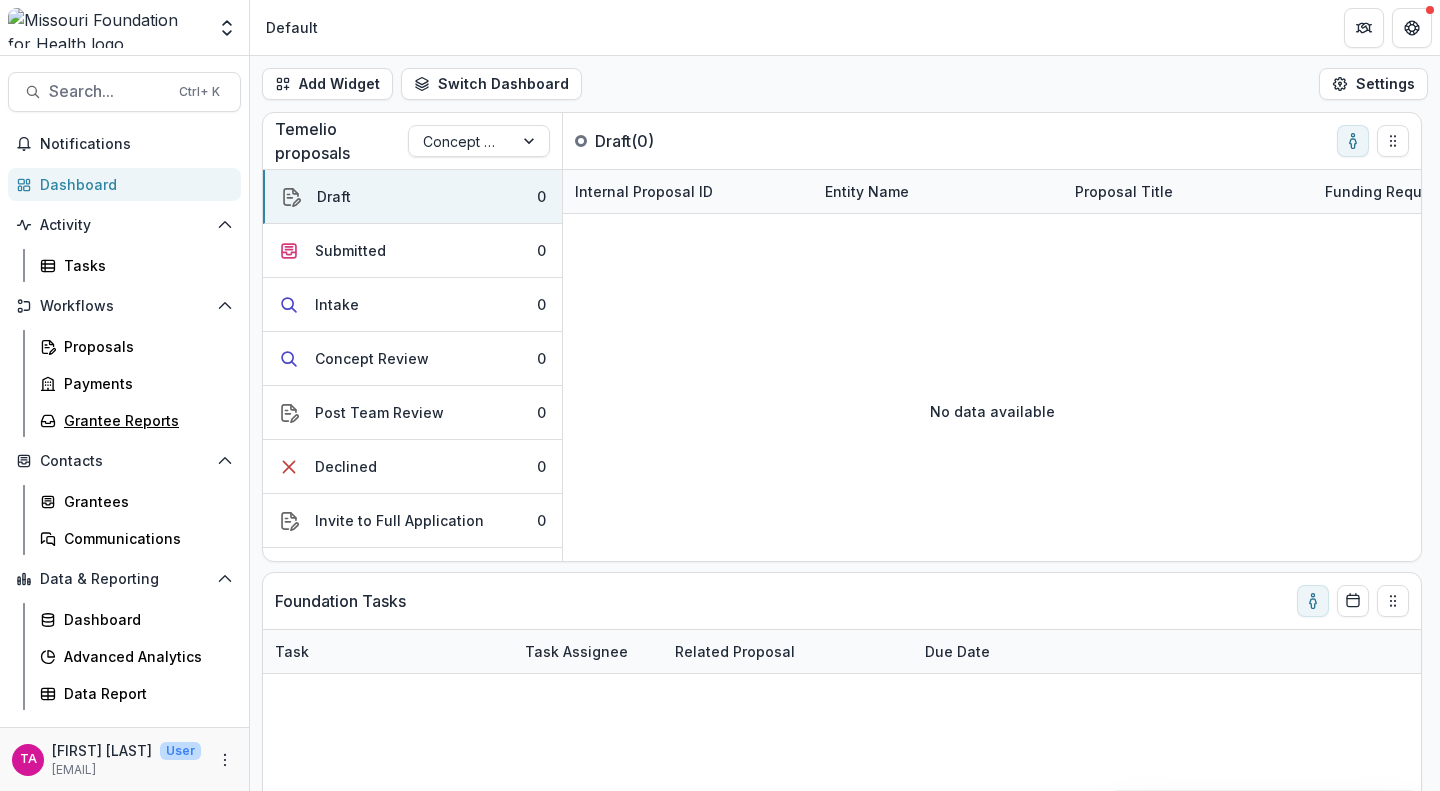 click on "Grantee Reports" at bounding box center (136, 420) 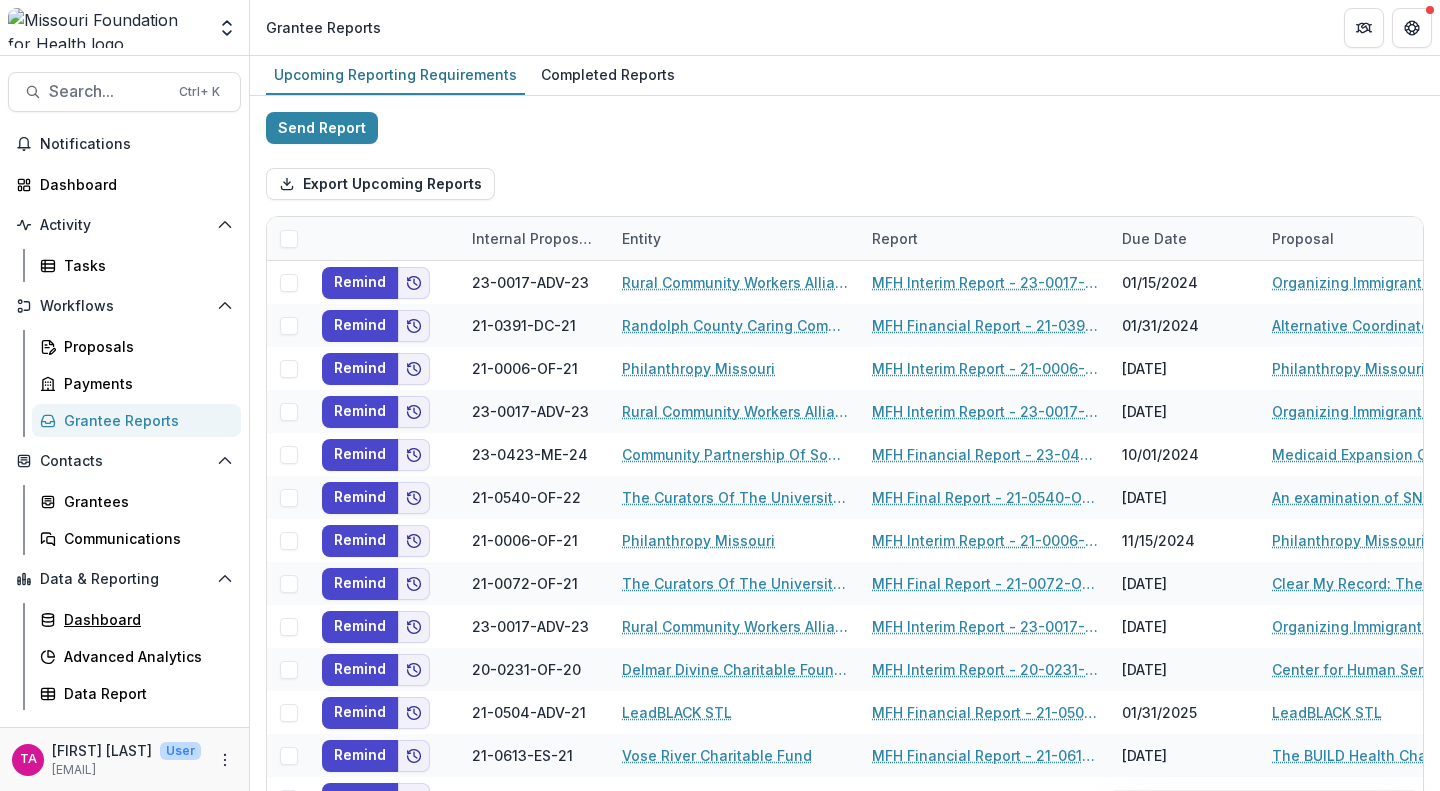 click on "Dashboard" at bounding box center (144, 619) 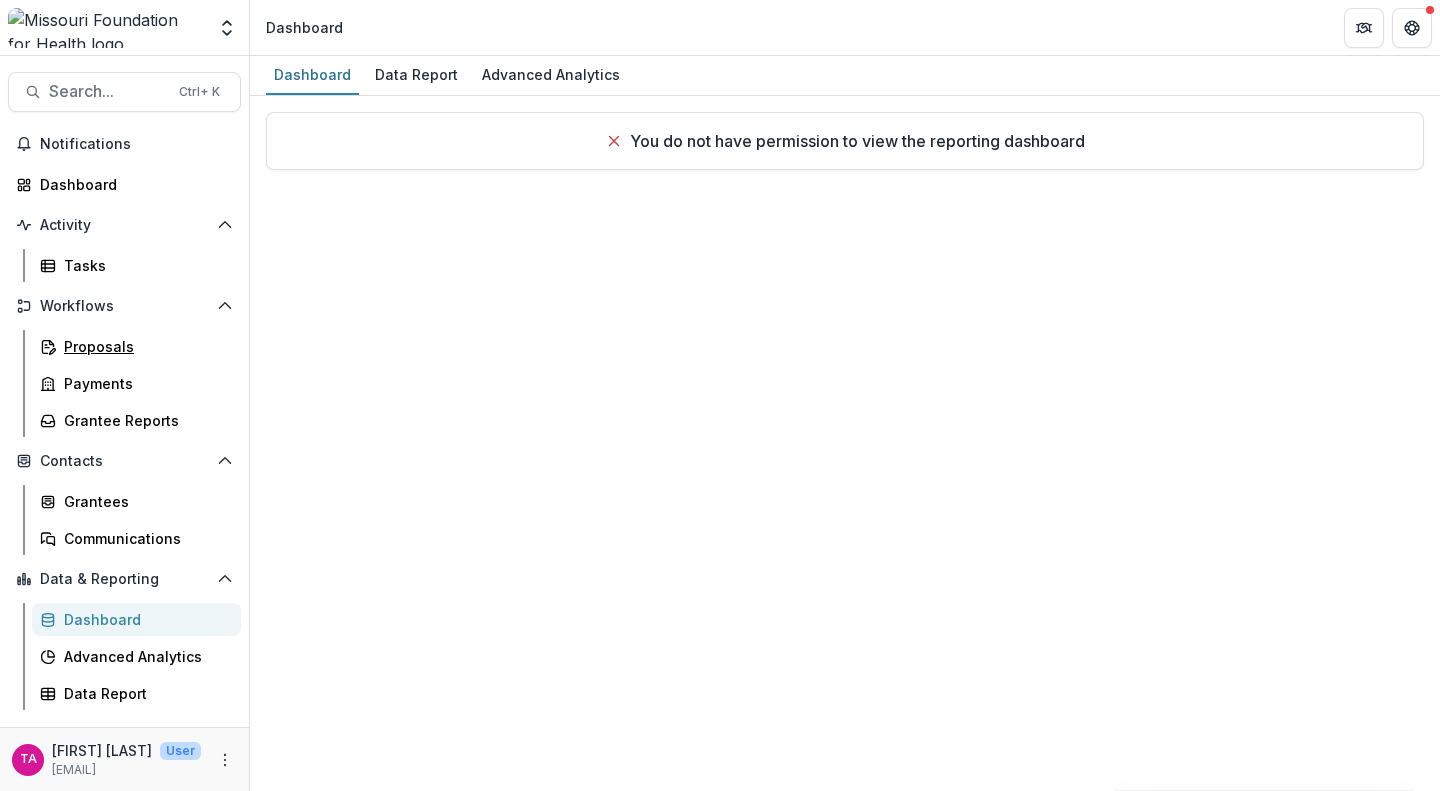 click on "Proposals" at bounding box center (144, 346) 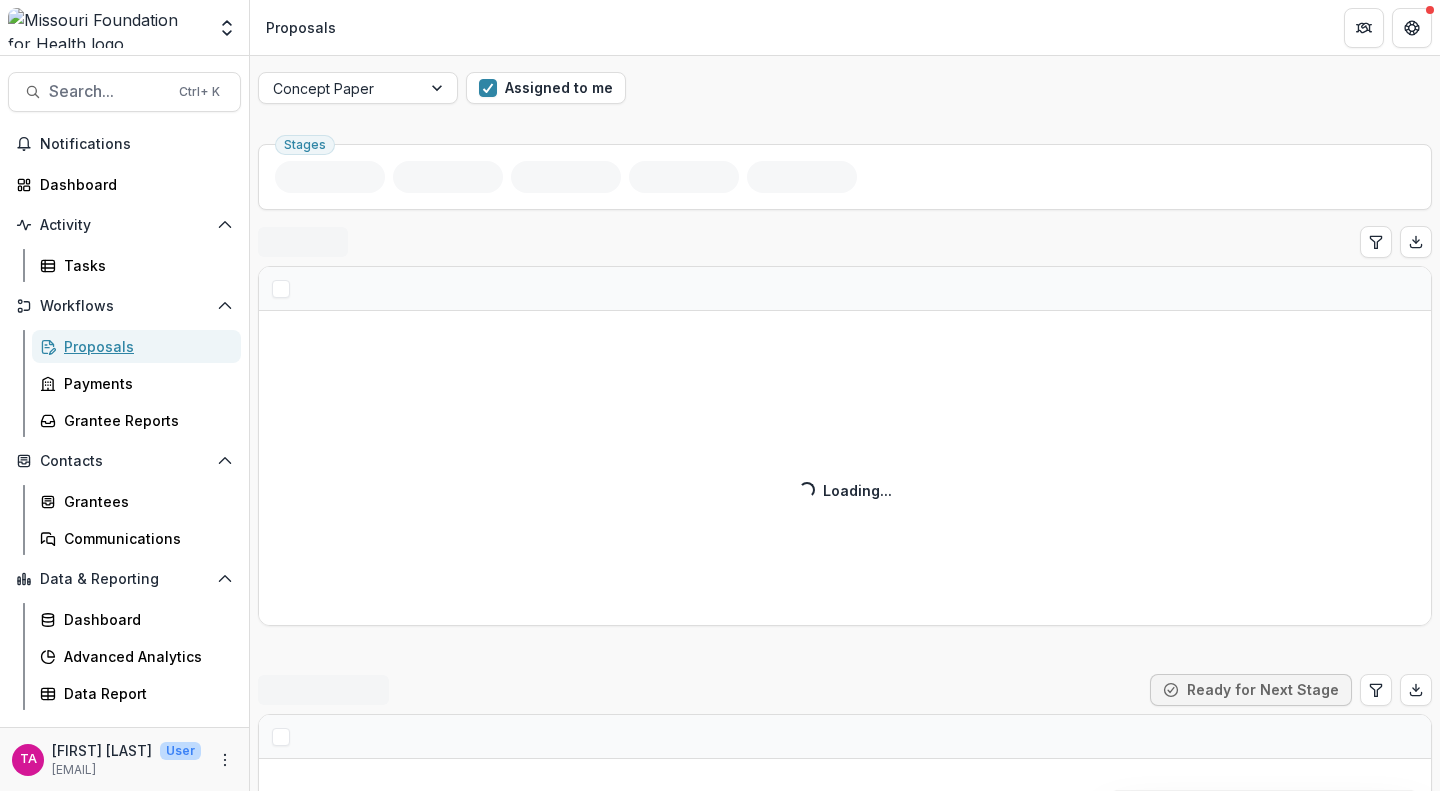click on "Proposals" at bounding box center (144, 346) 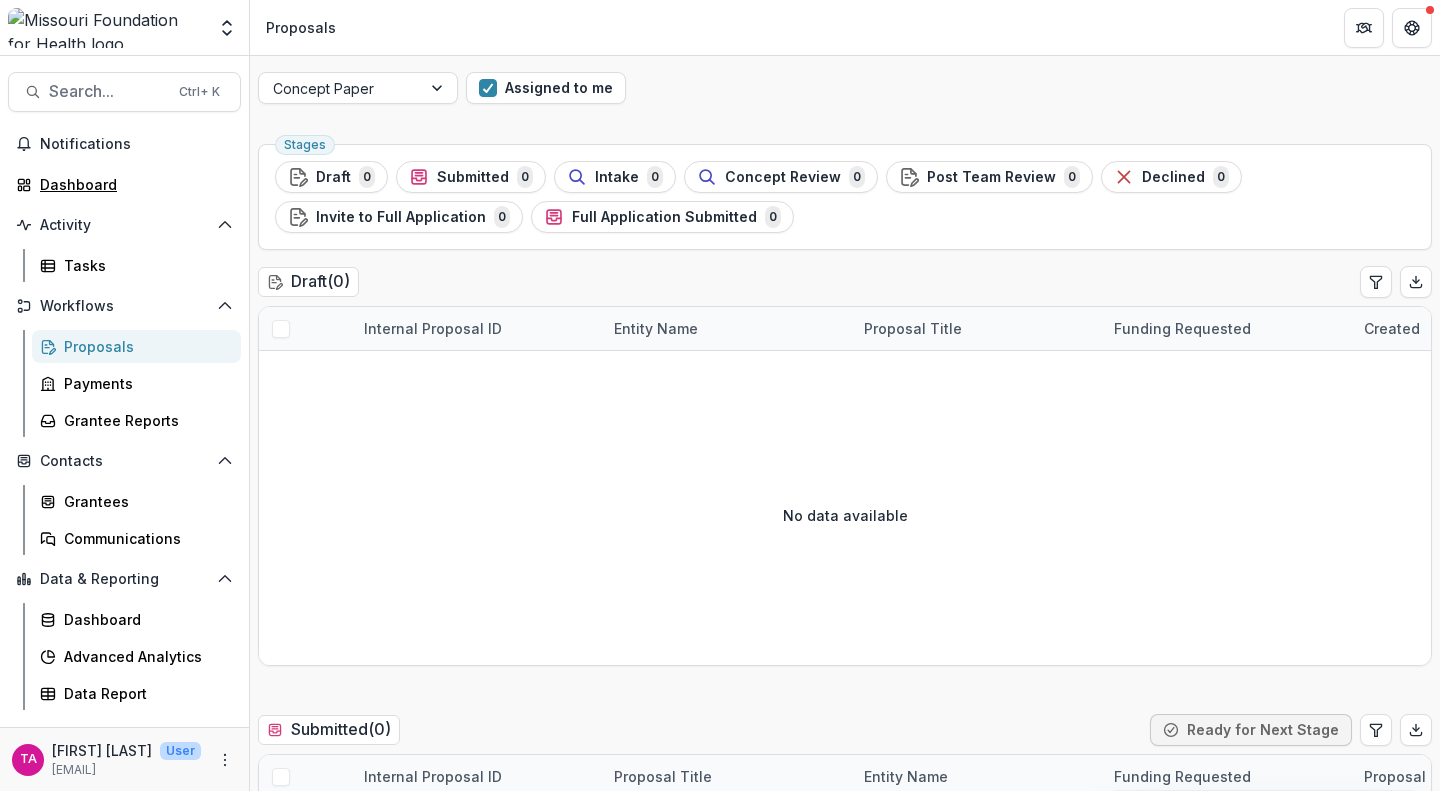 click on "Dashboard" at bounding box center [132, 184] 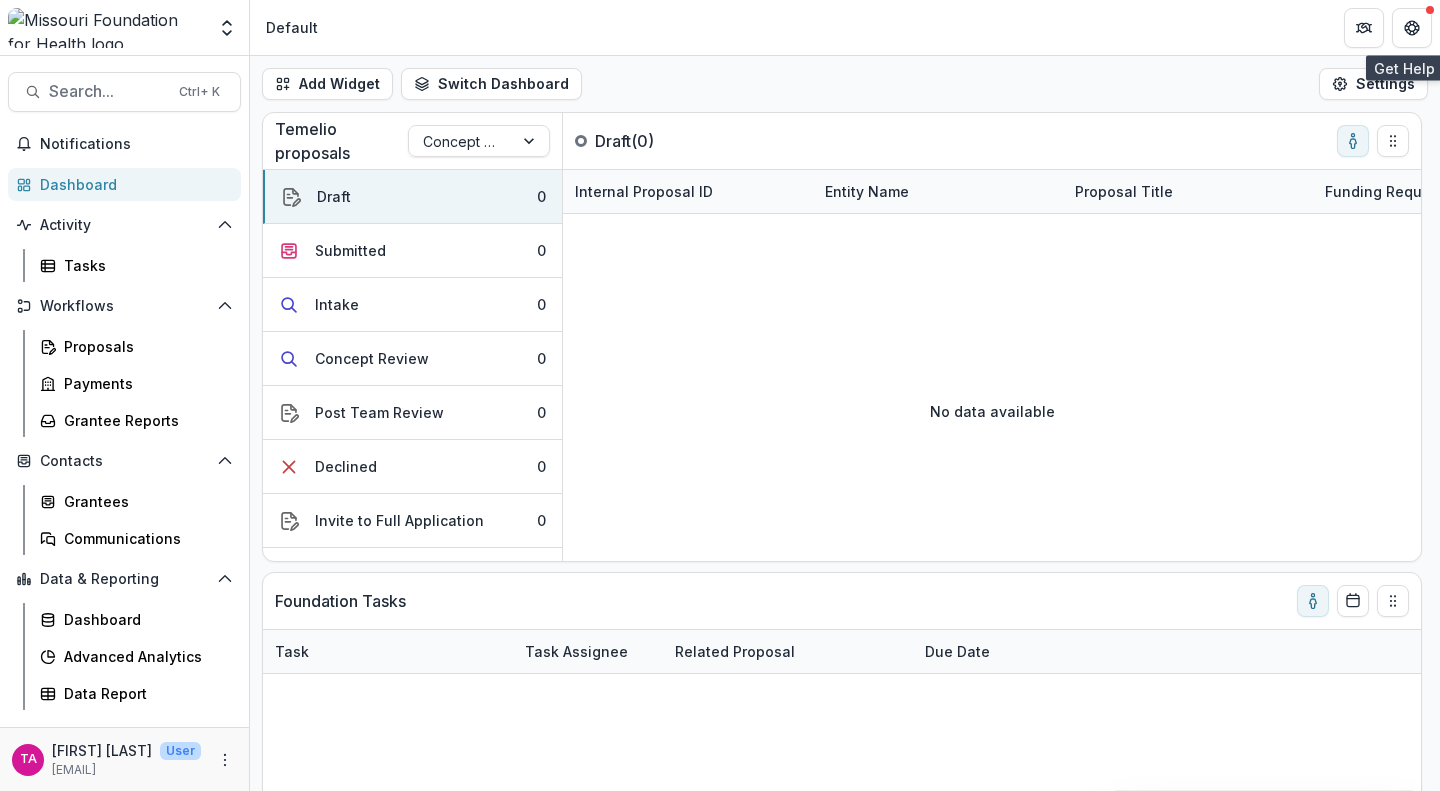 click 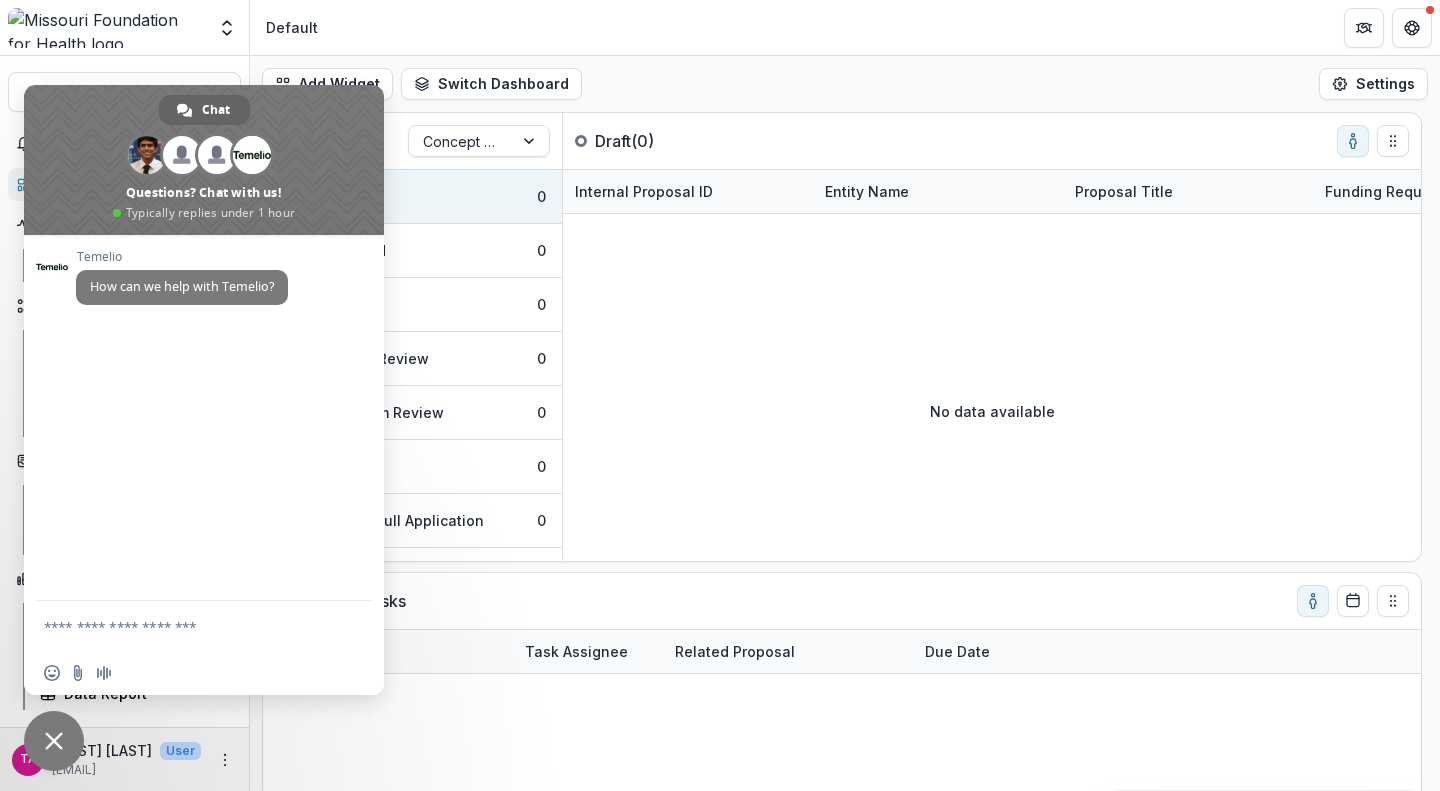 click on "Default" at bounding box center [845, 27] 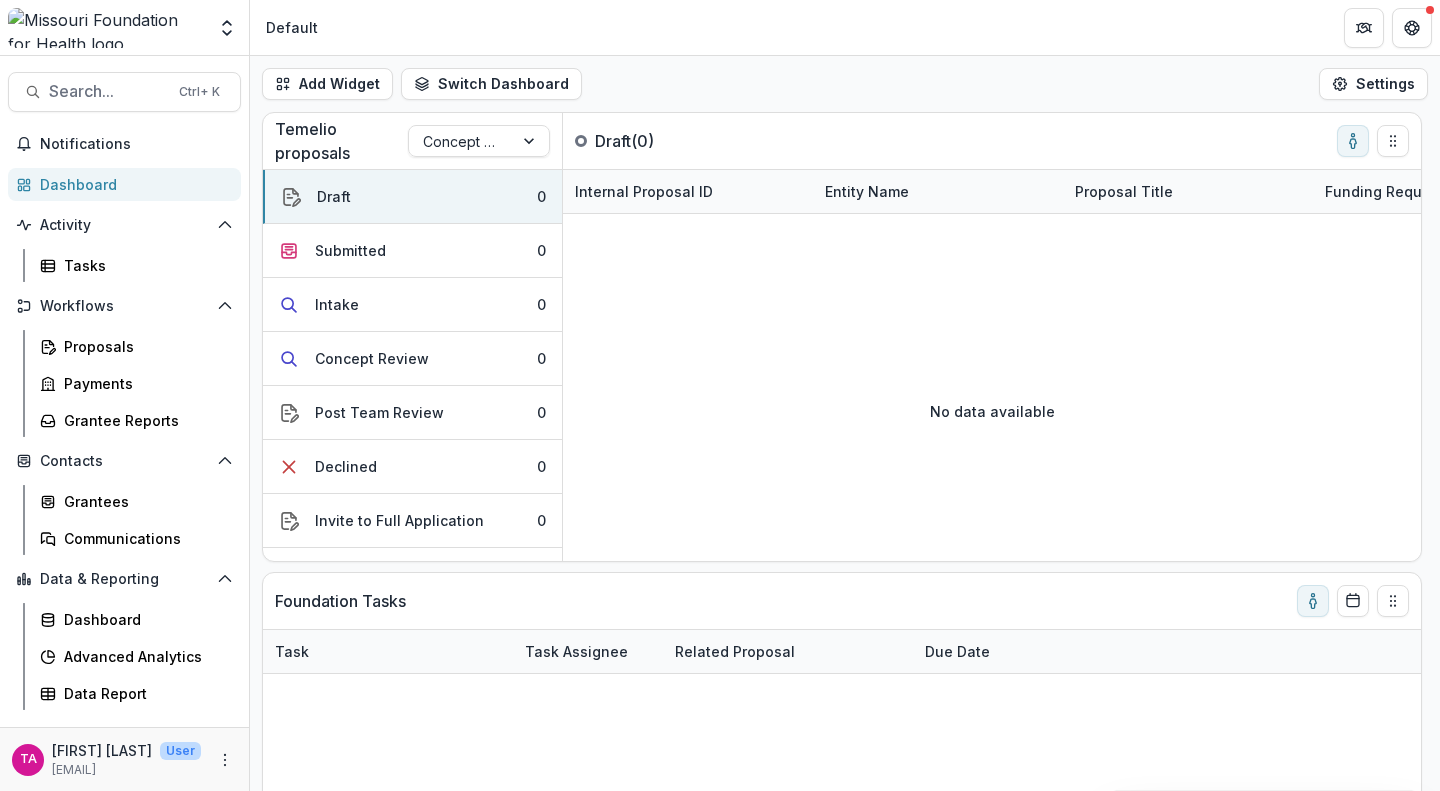 click on "Concept Paper" at bounding box center [479, 141] 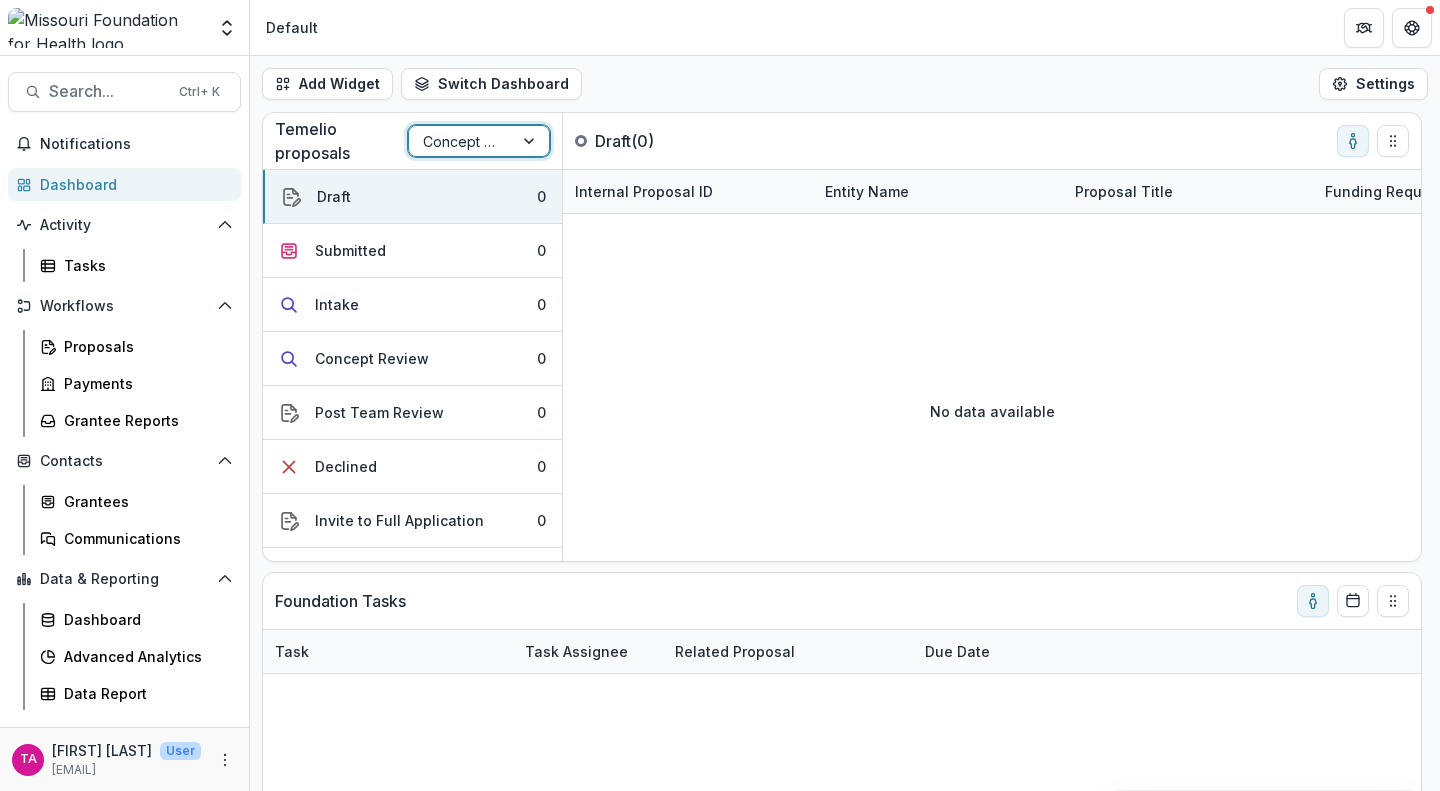 click at bounding box center [461, 141] 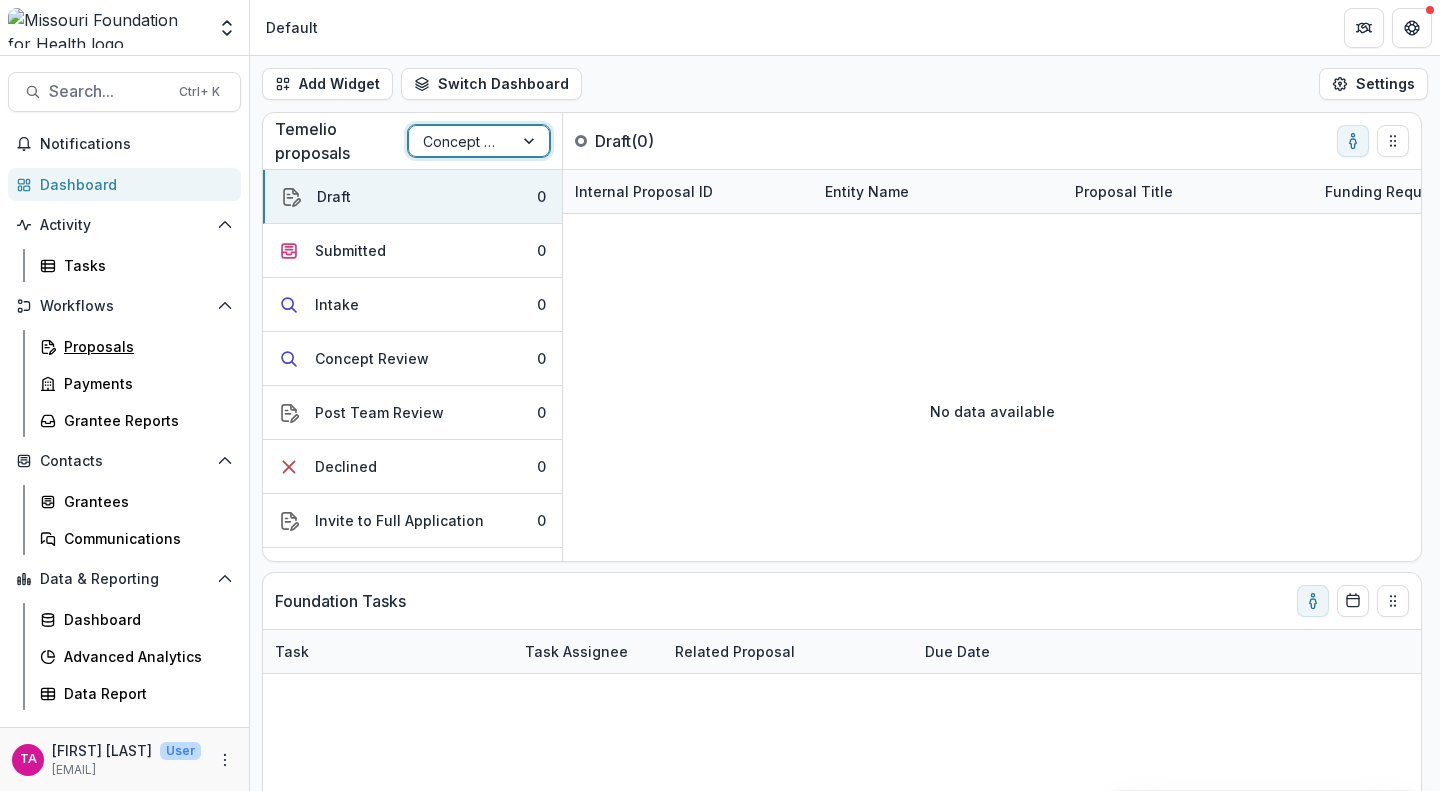 click on "Proposals" at bounding box center [144, 346] 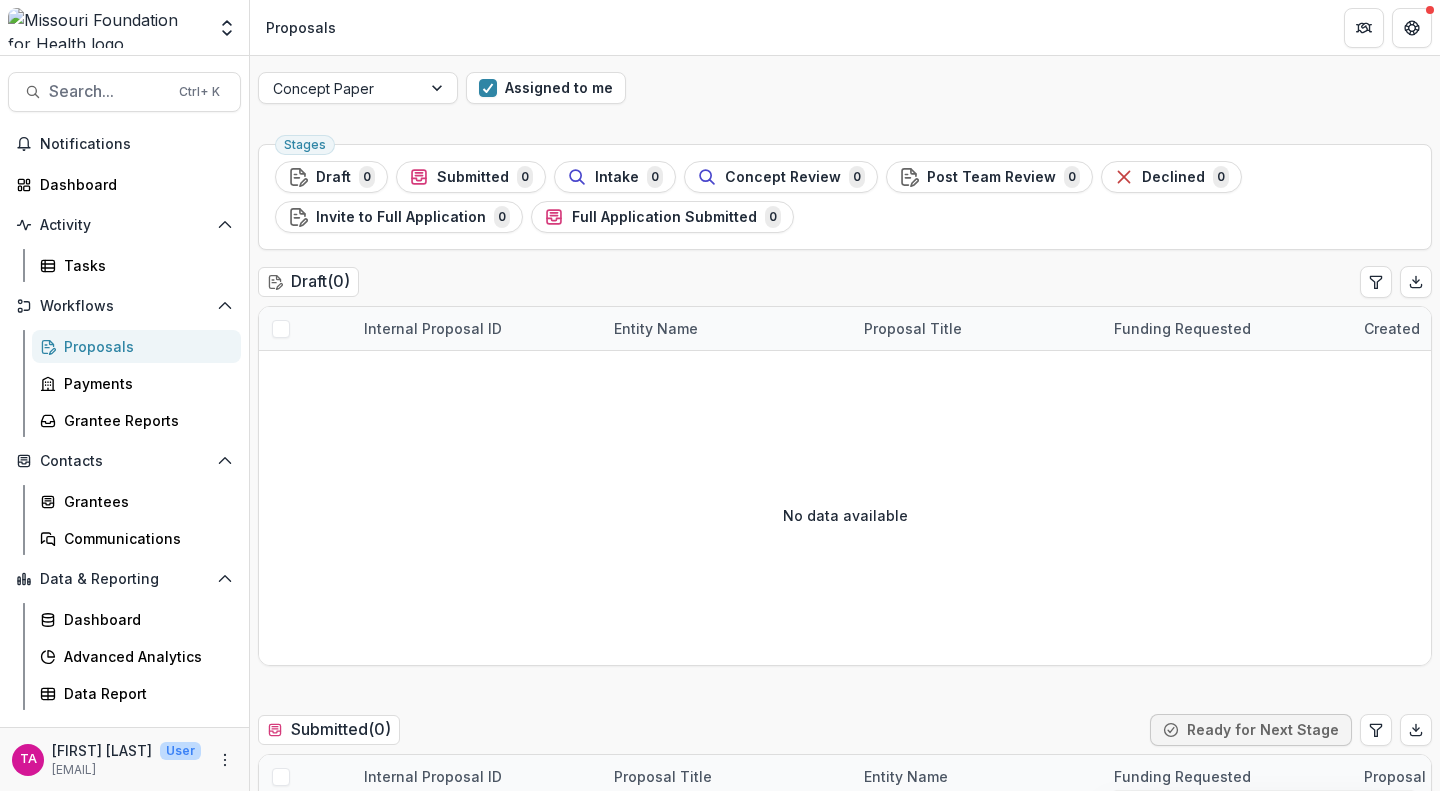click at bounding box center [488, 88] 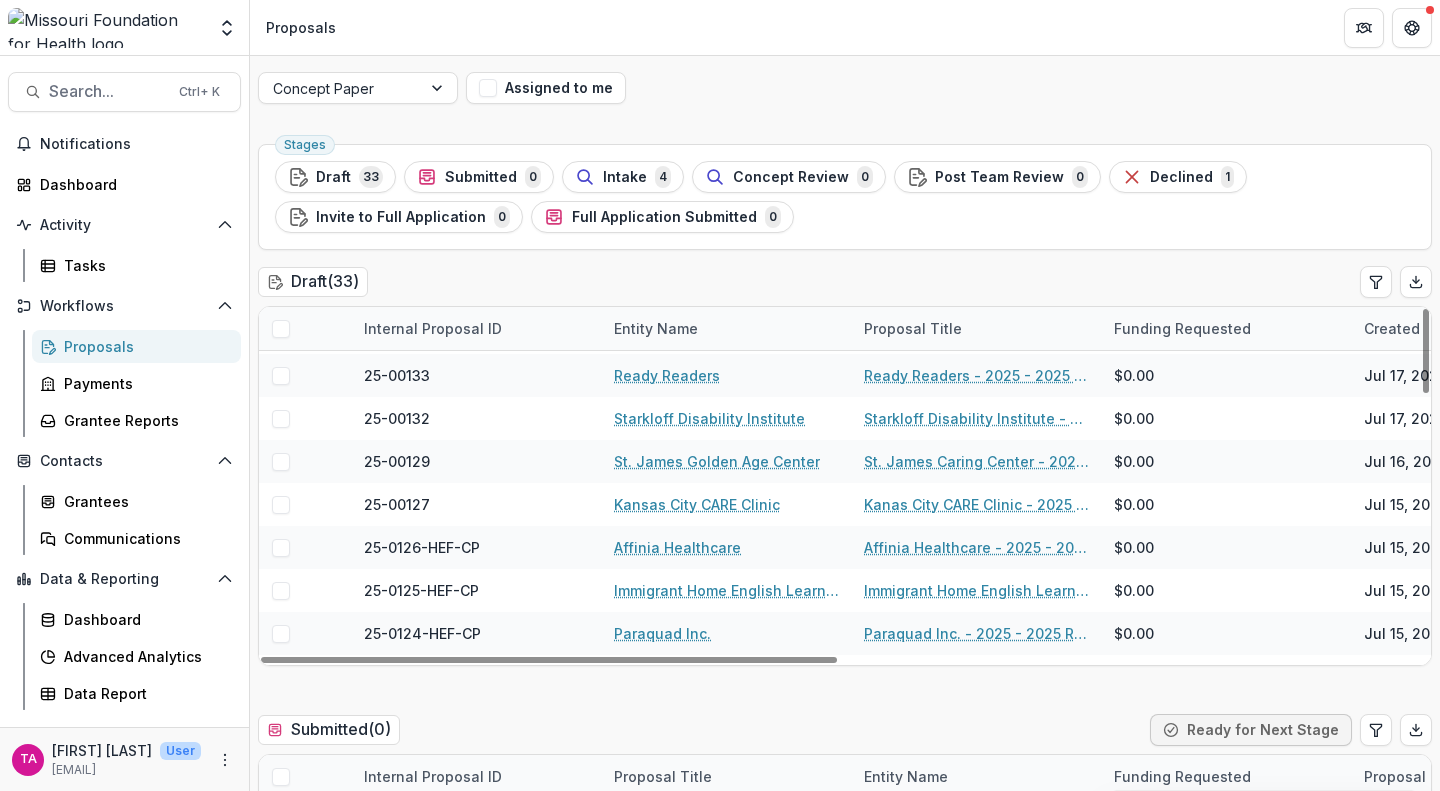 scroll, scrollTop: 1105, scrollLeft: 0, axis: vertical 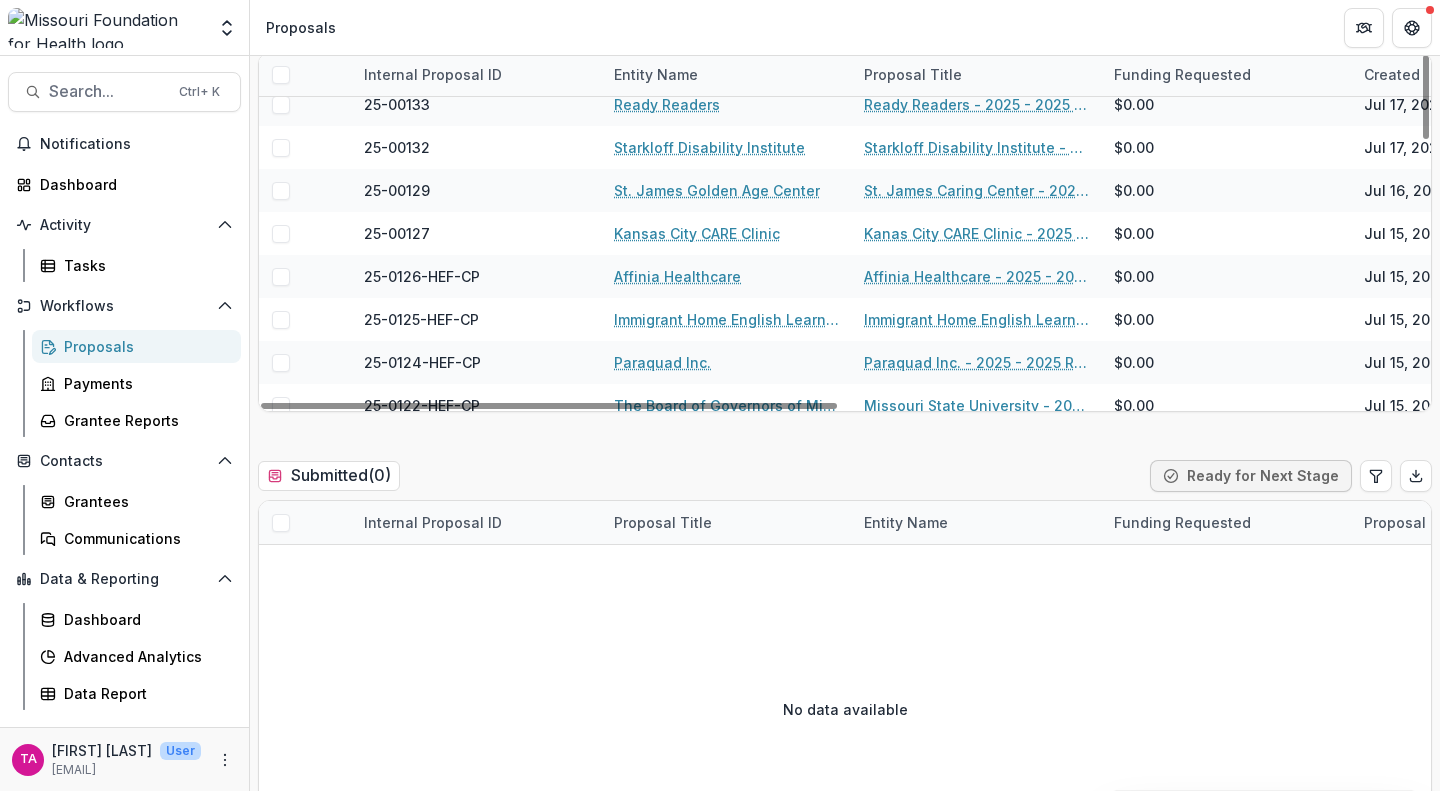 click at bounding box center [549, 406] 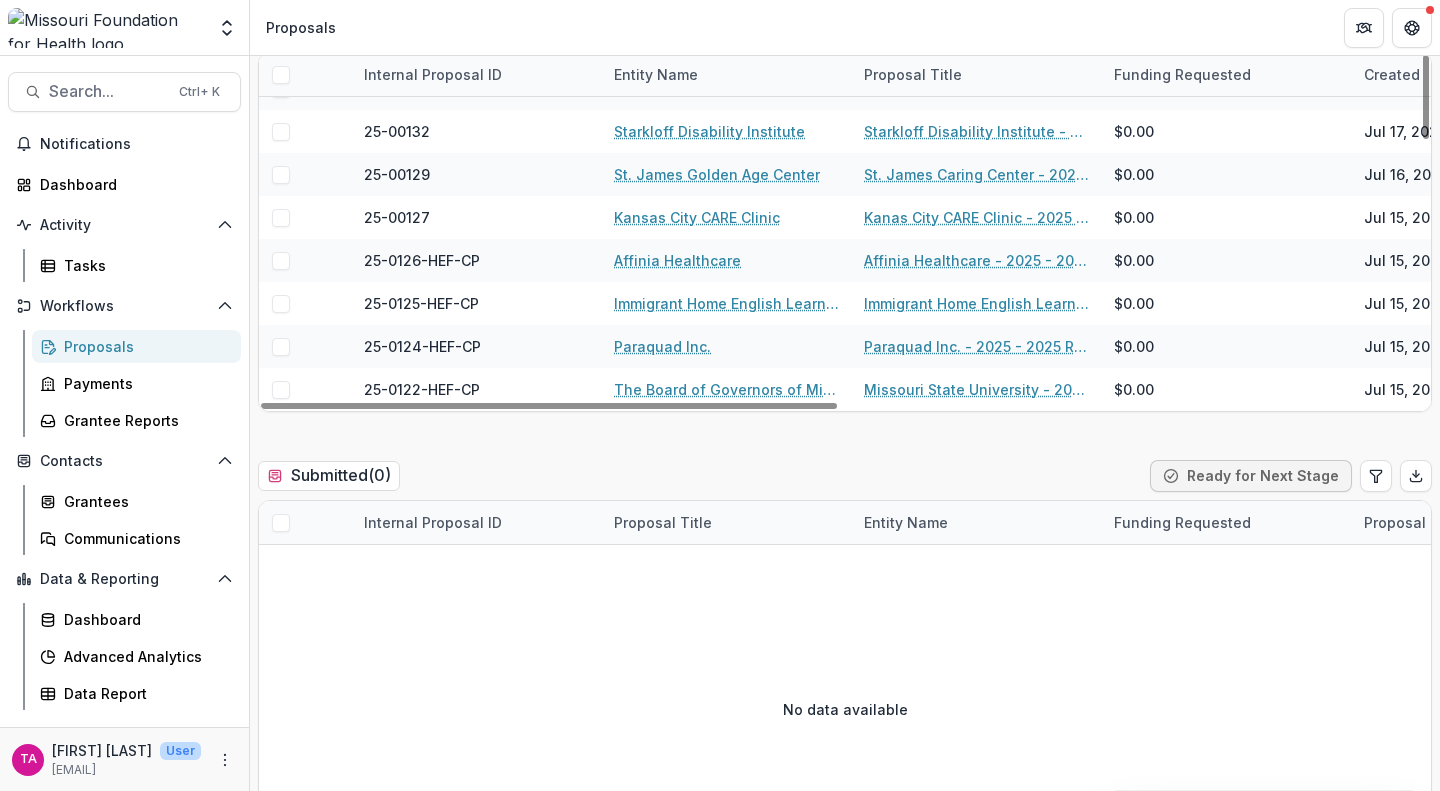 scroll, scrollTop: 306, scrollLeft: 0, axis: vertical 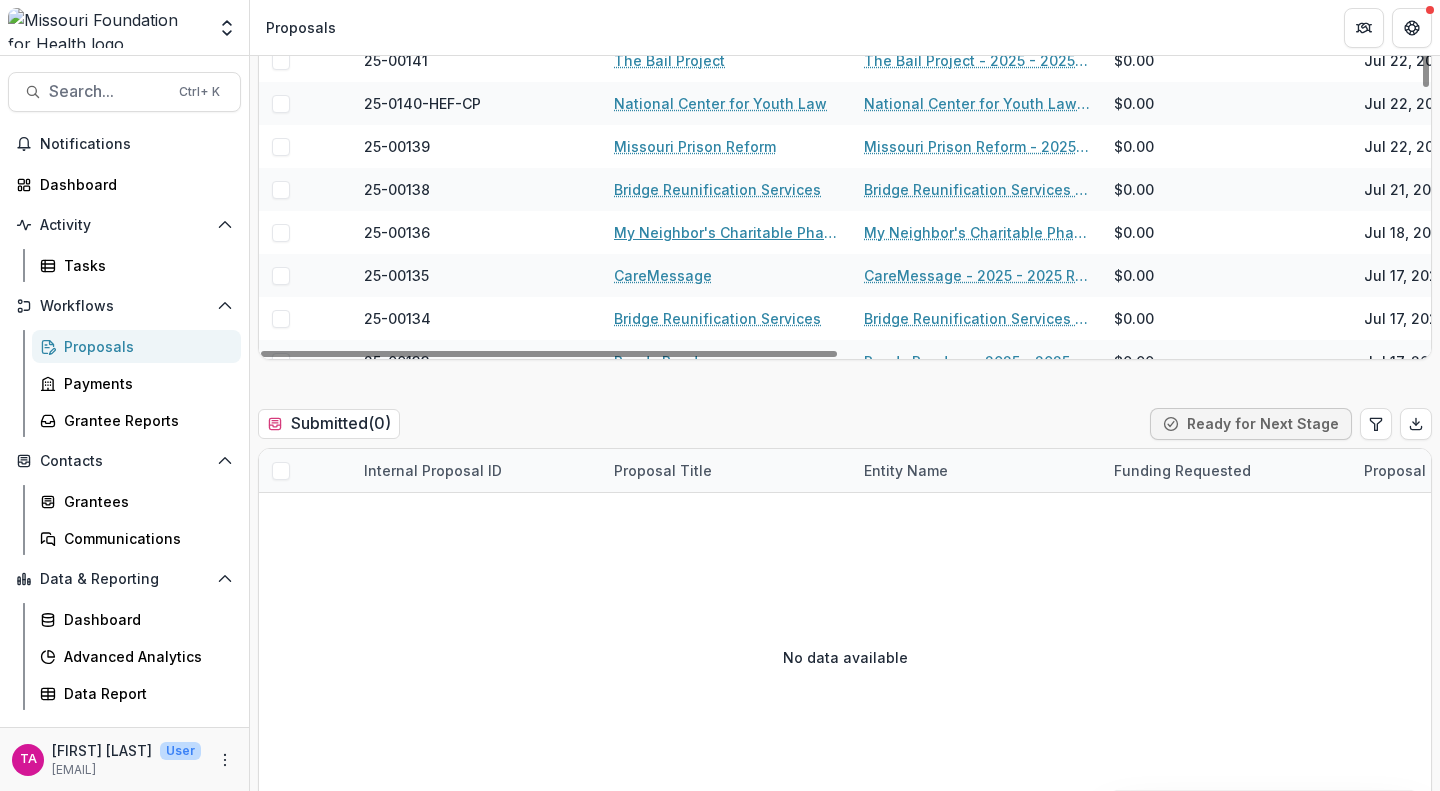 click on "My Neighbor's Charitable Pharmacy" at bounding box center (727, 232) 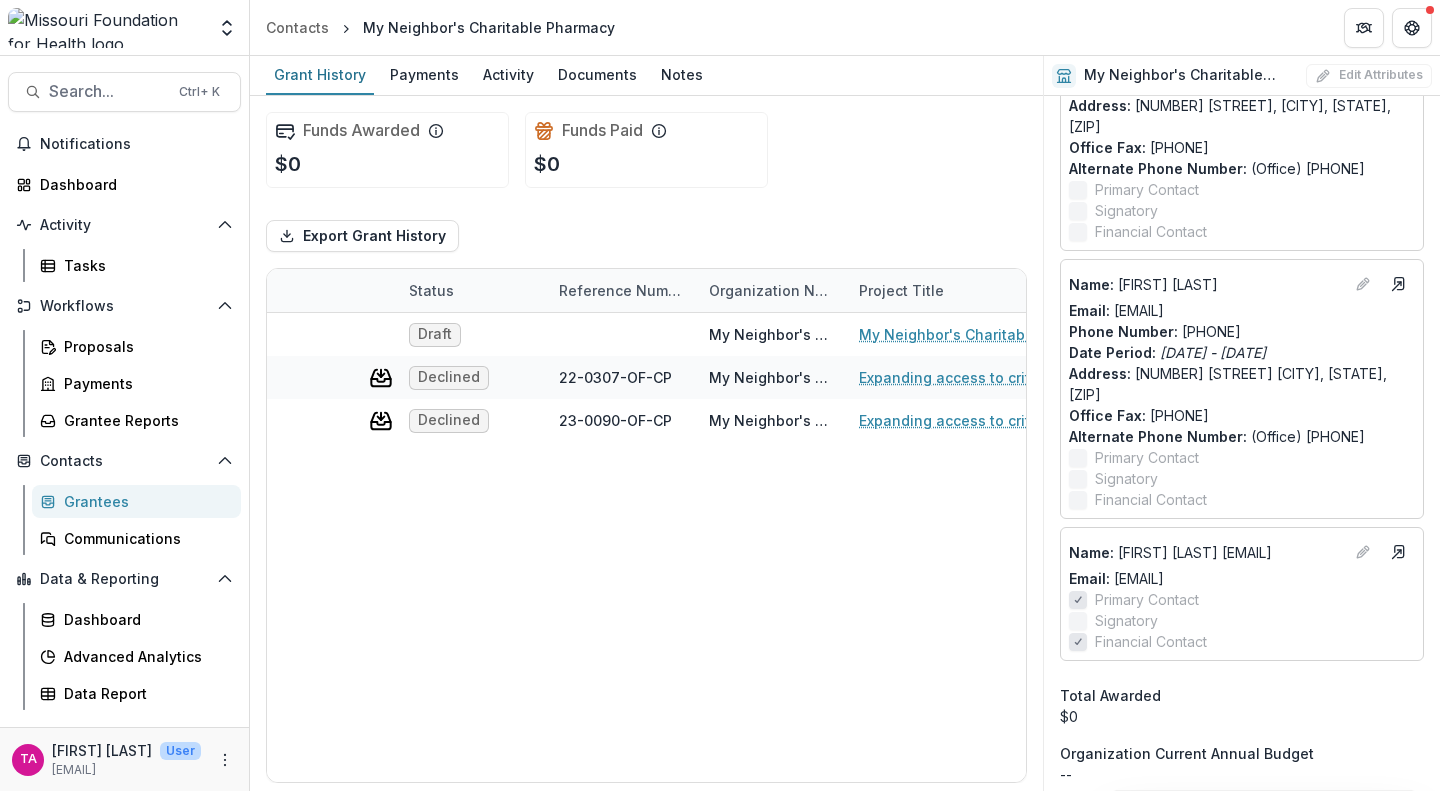 scroll, scrollTop: 902, scrollLeft: 0, axis: vertical 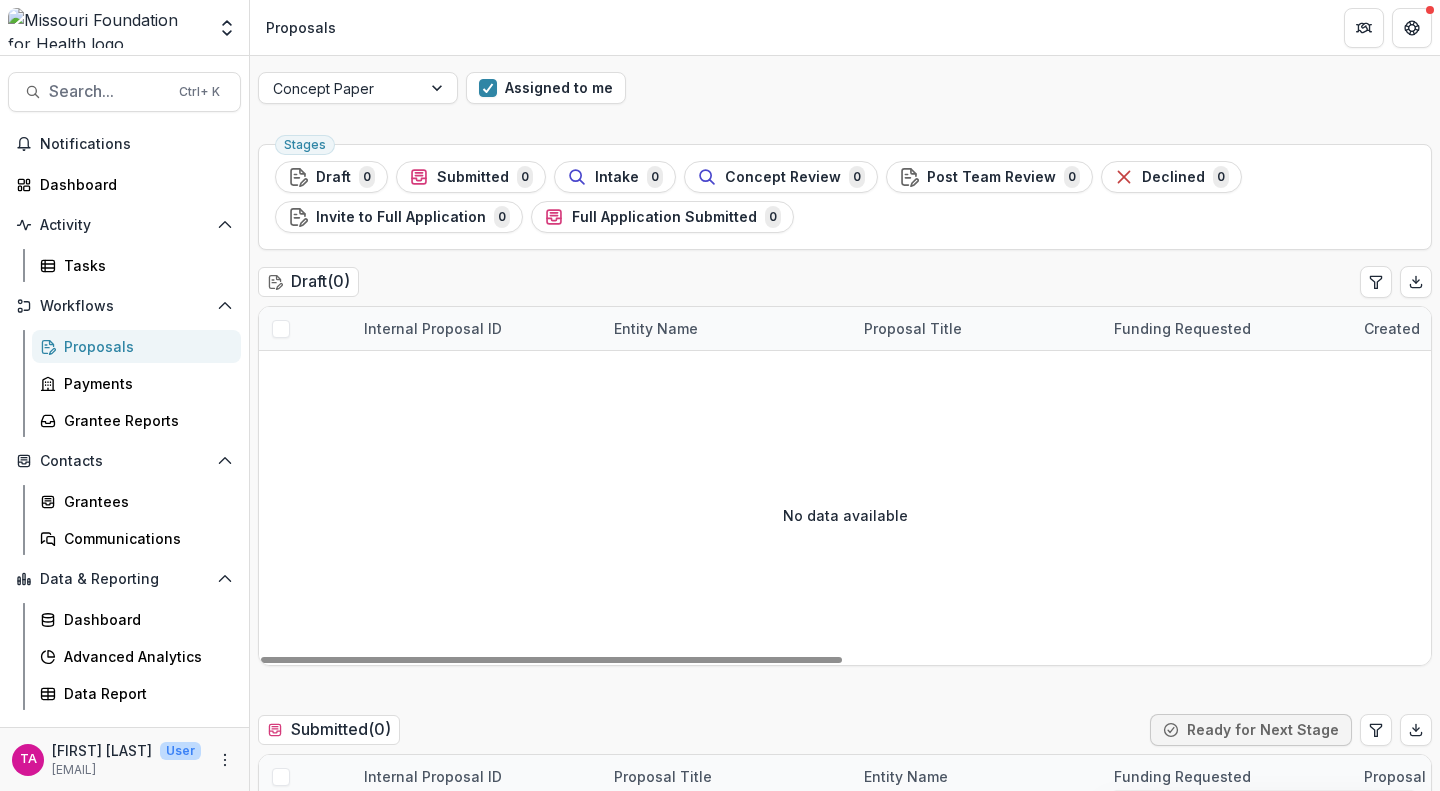 click on "Assigned to me" at bounding box center (546, 88) 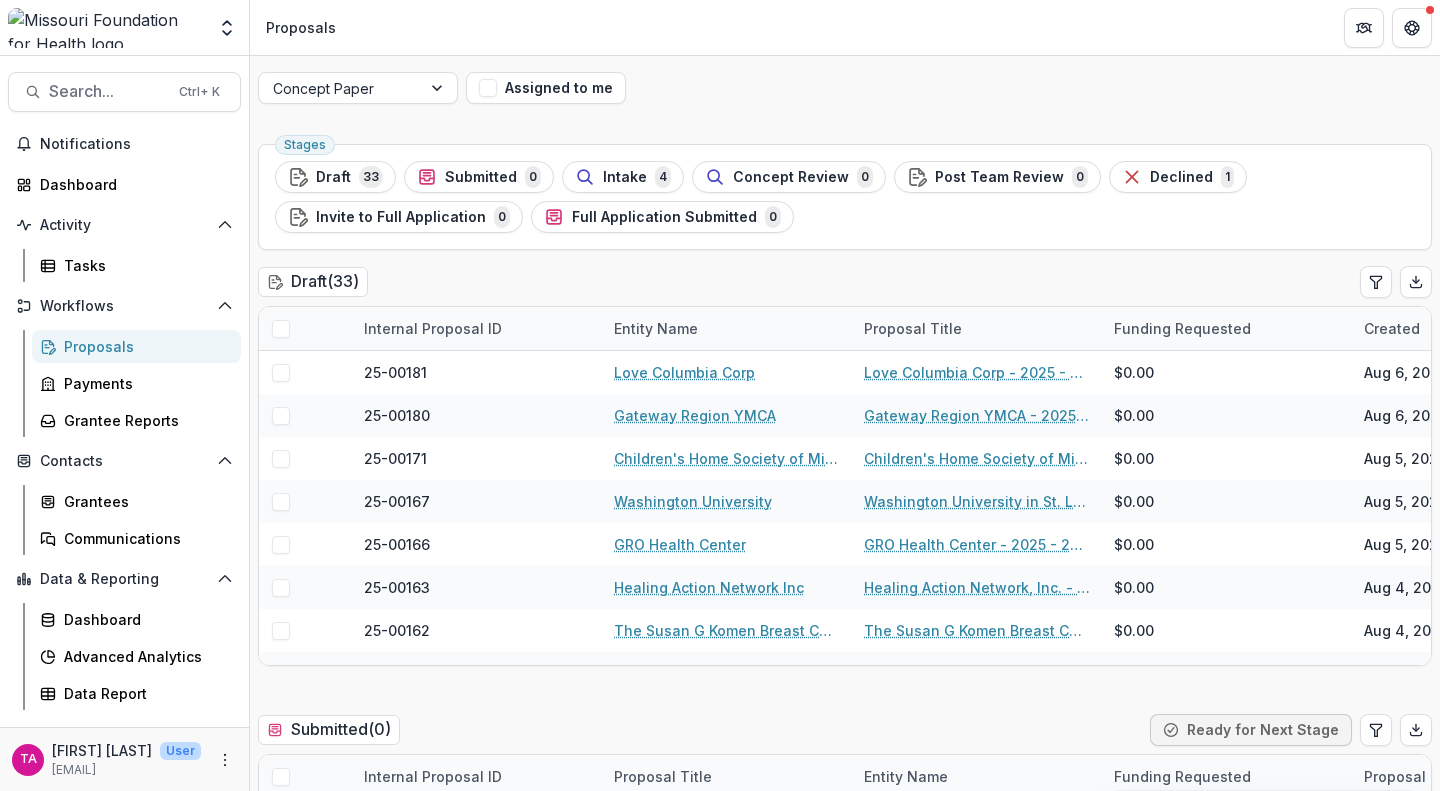 click on "Declined" at bounding box center (1181, 177) 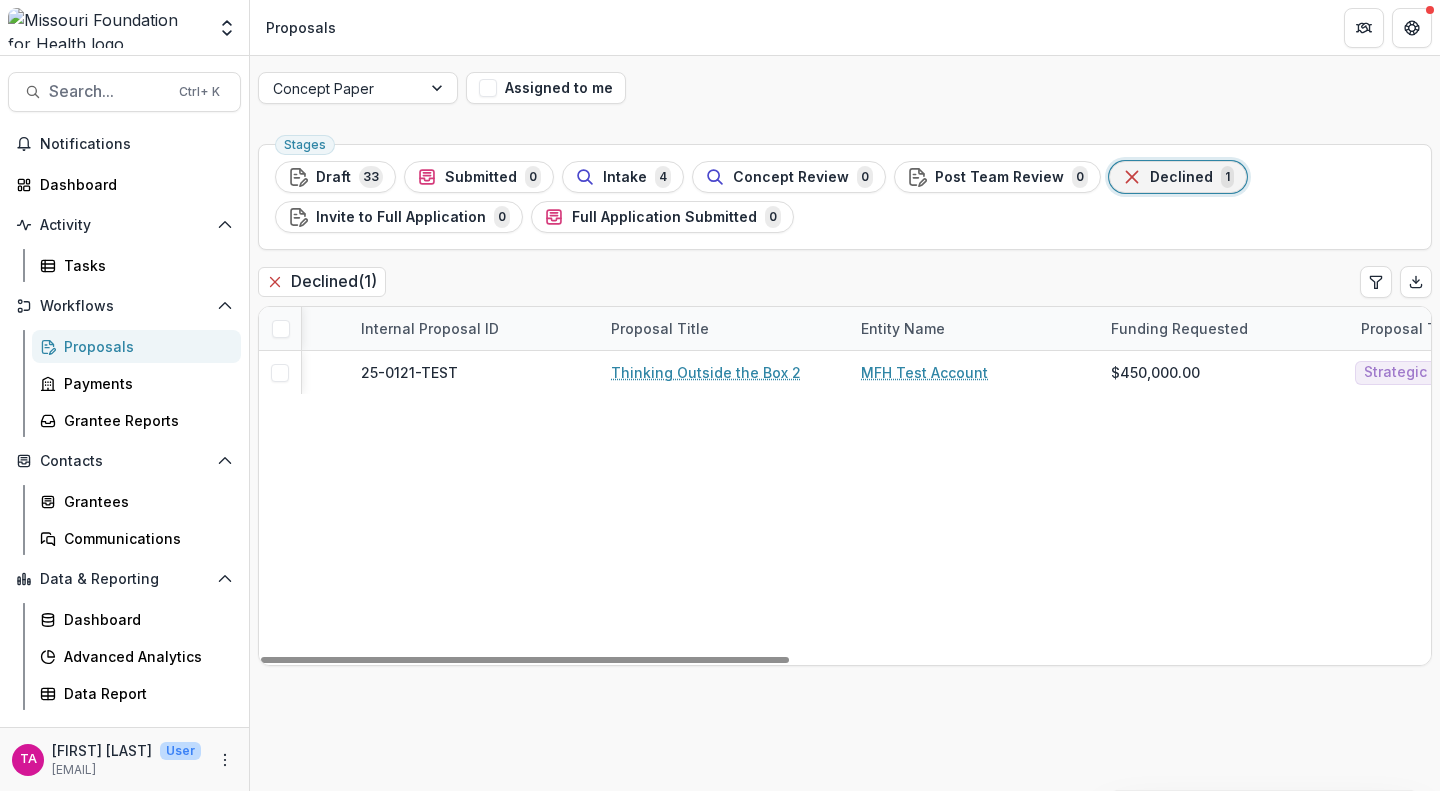 scroll, scrollTop: 0, scrollLeft: 0, axis: both 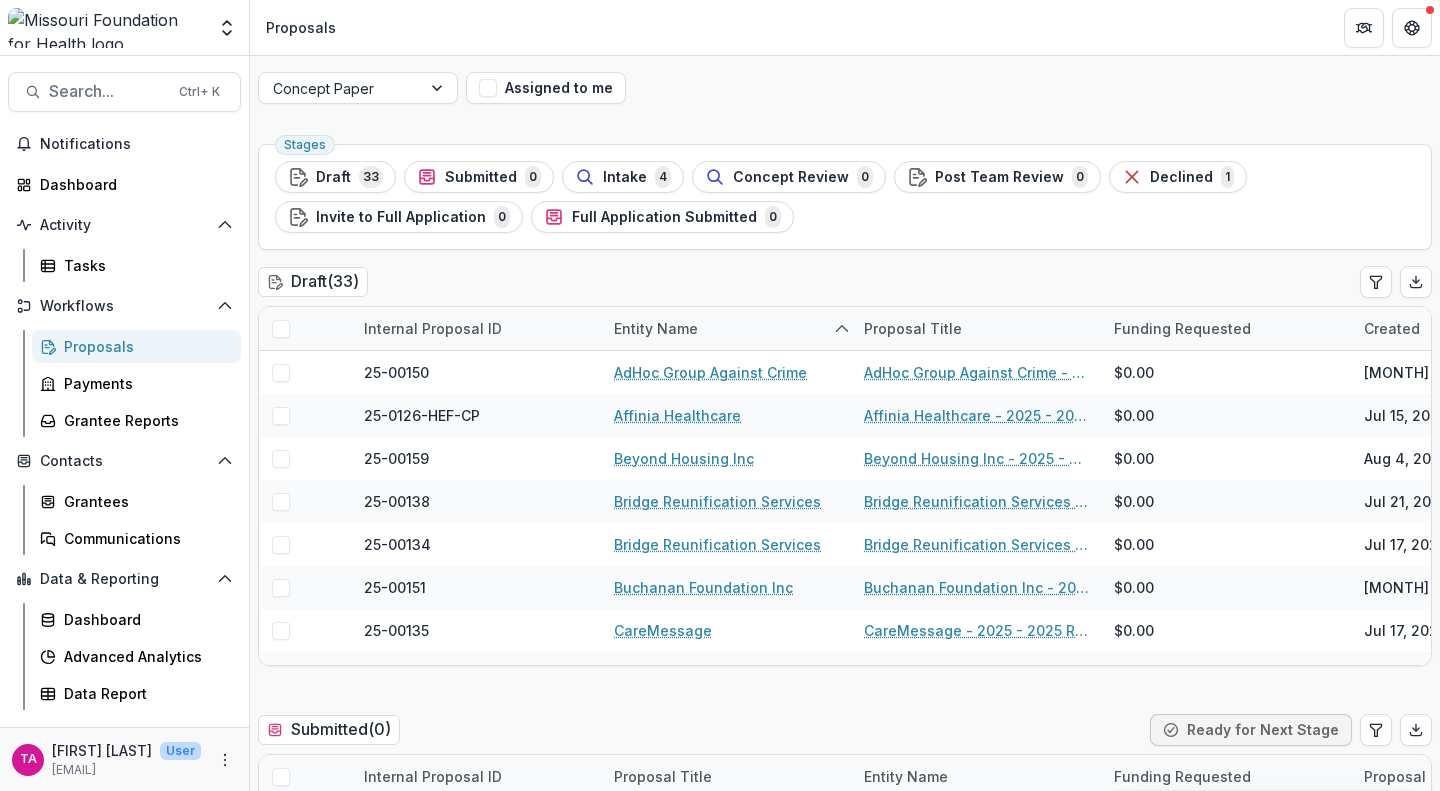 click on "33" at bounding box center (371, 177) 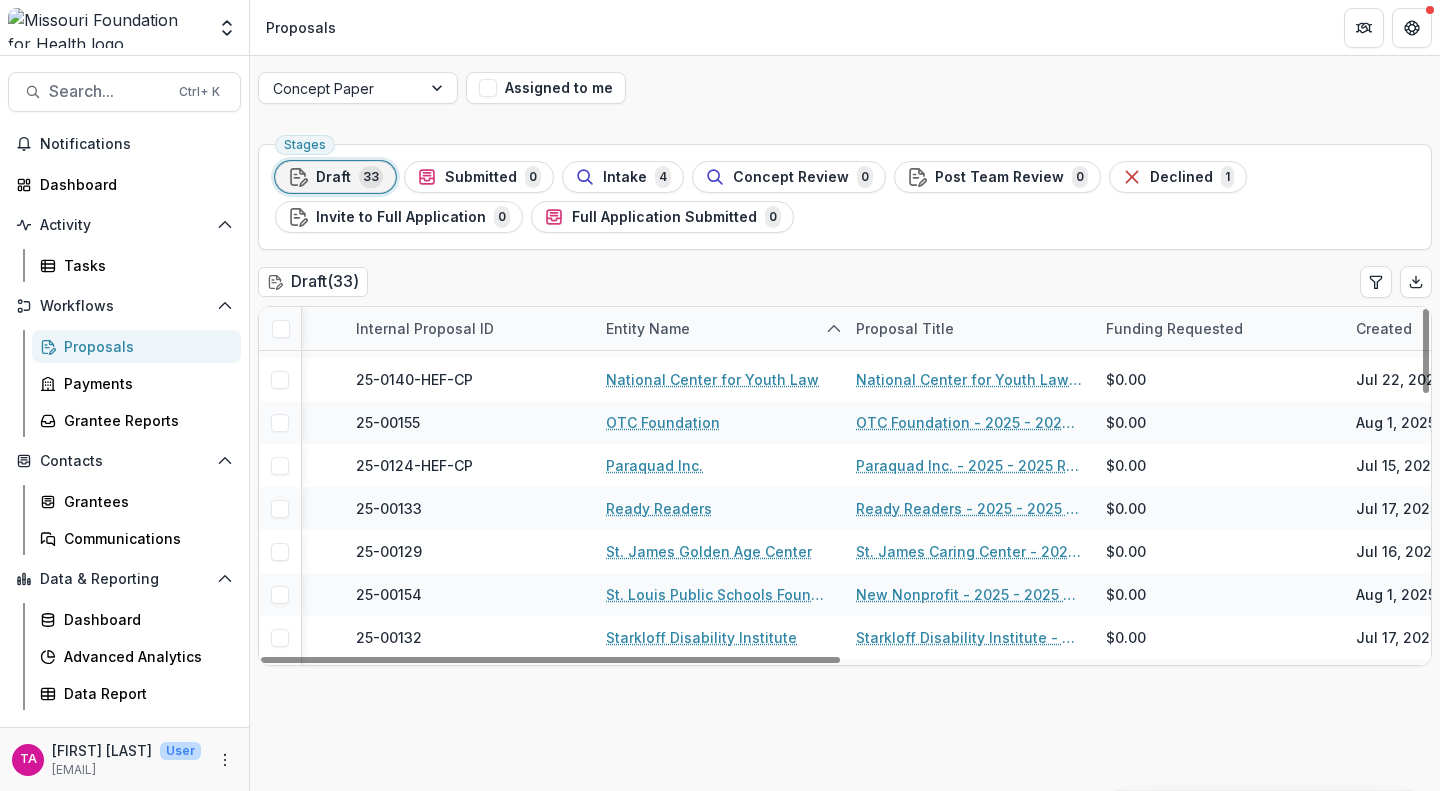 scroll, scrollTop: 854, scrollLeft: 8, axis: both 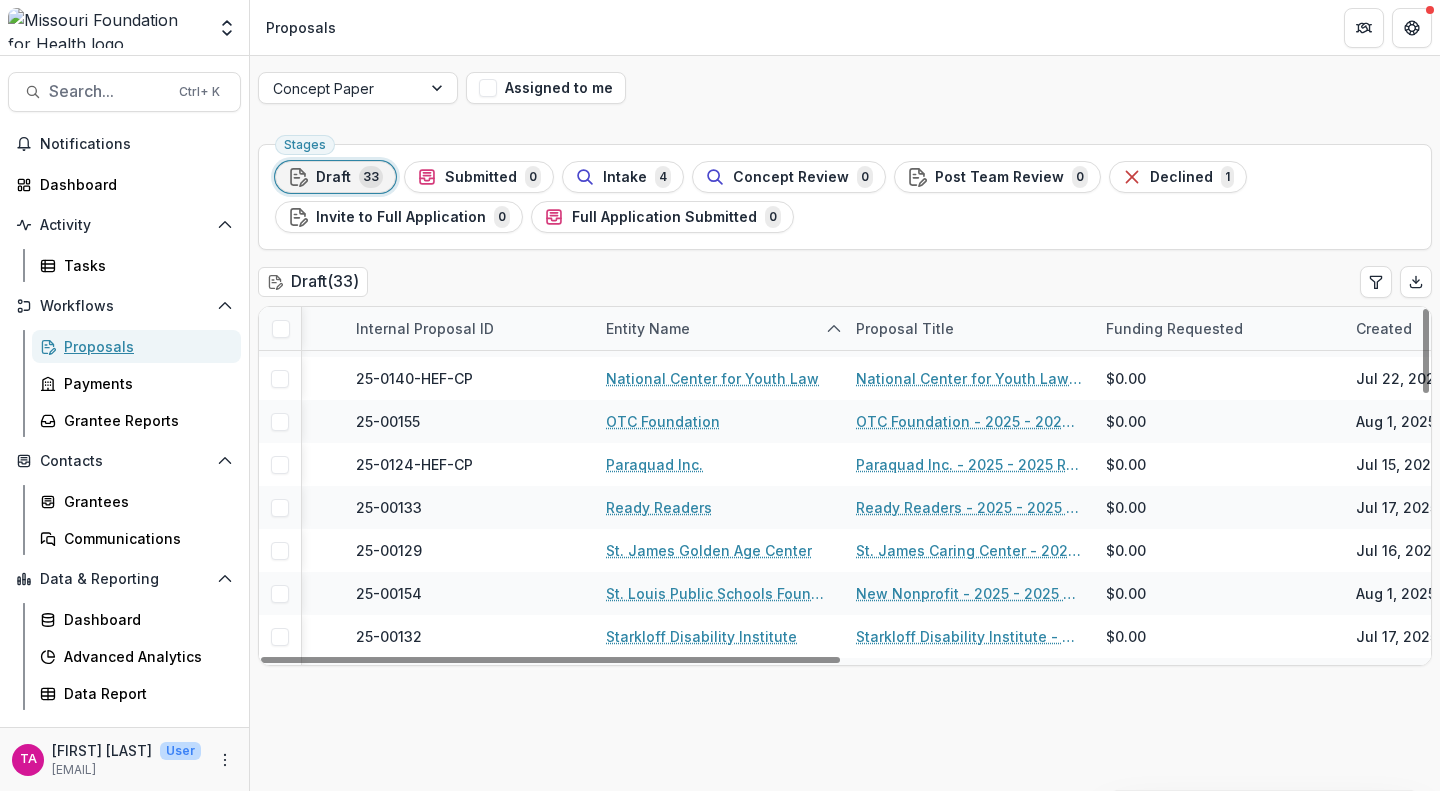 click on "Proposals" at bounding box center (144, 346) 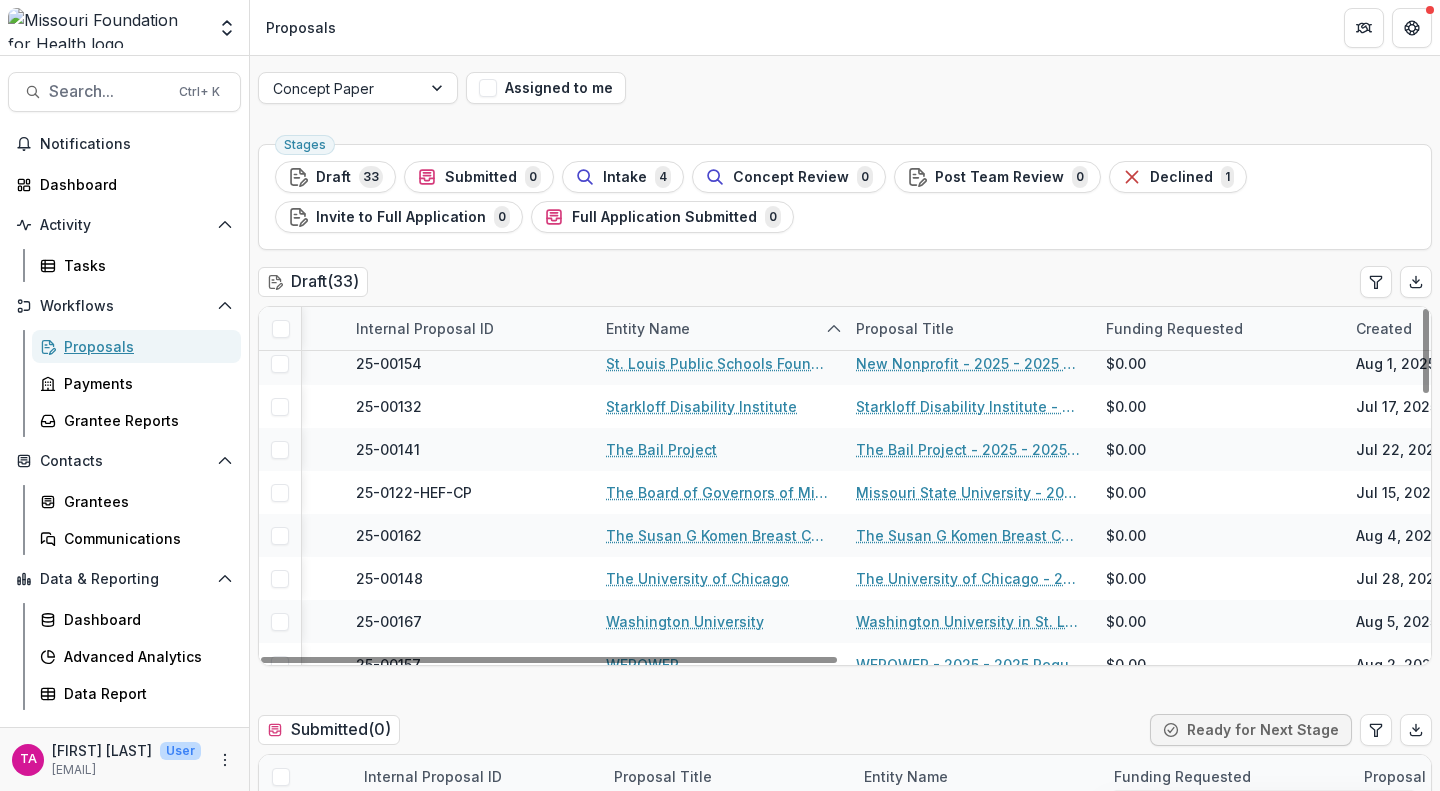 scroll, scrollTop: 1105, scrollLeft: 8, axis: both 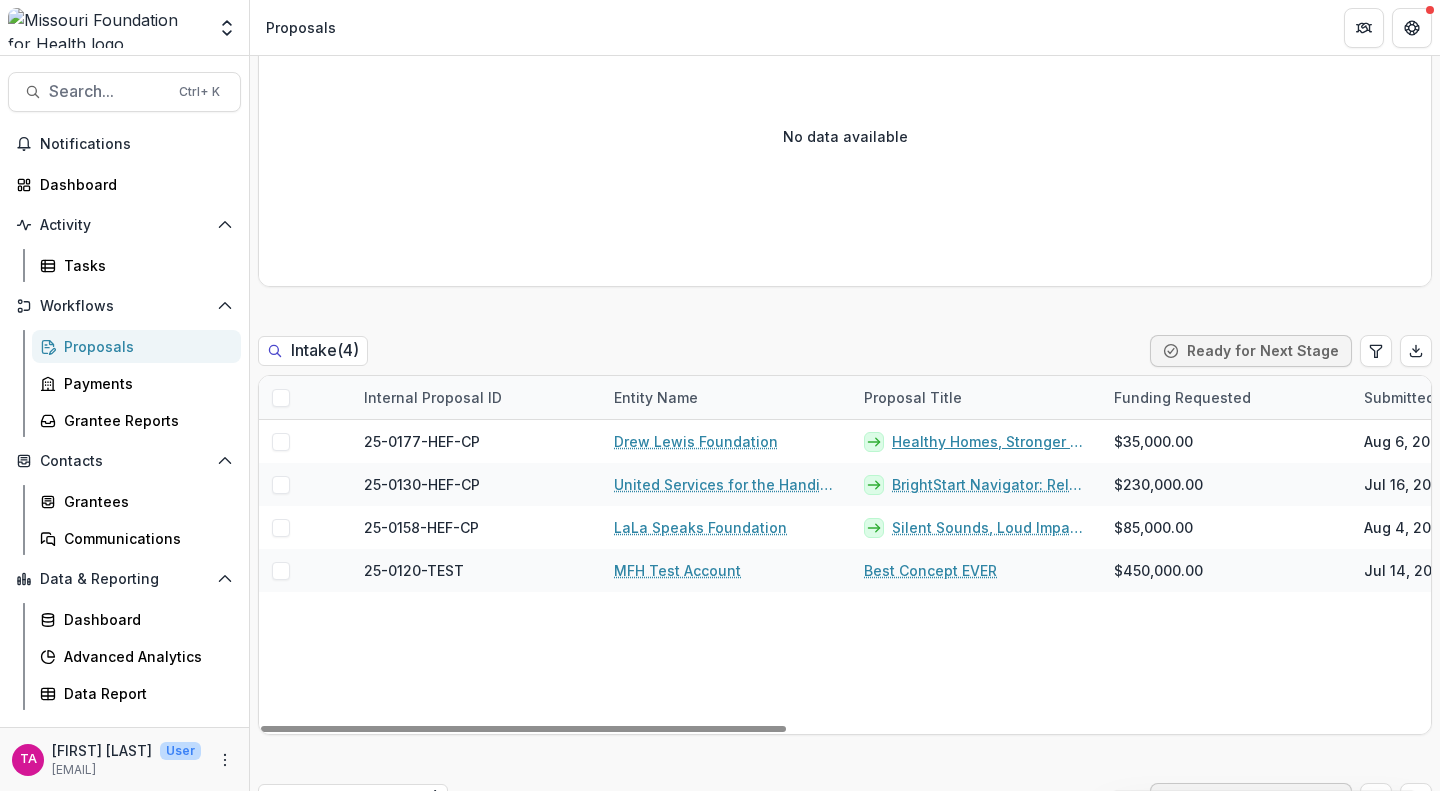 click on "Healthy Homes, Stronger Families" at bounding box center [991, 441] 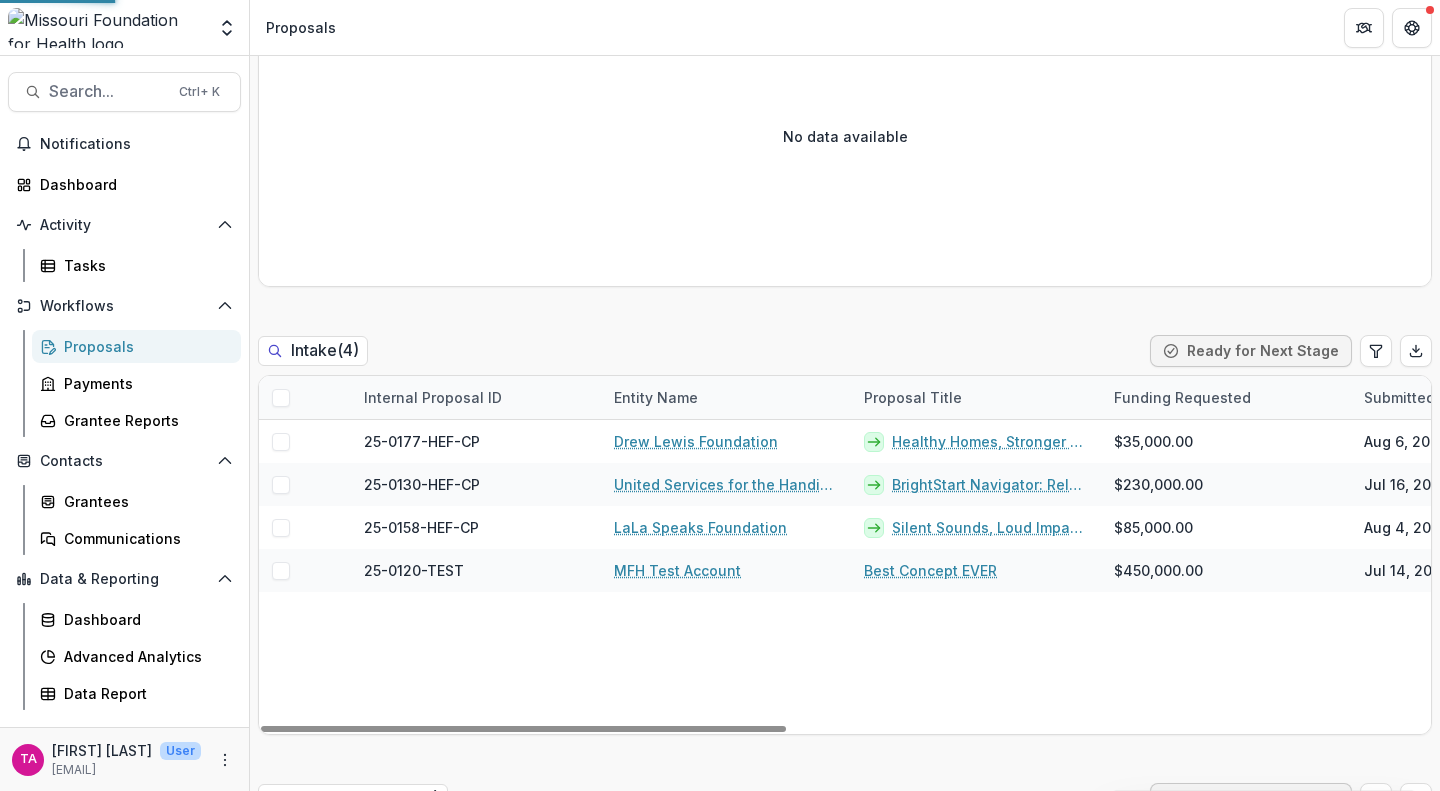 scroll, scrollTop: 0, scrollLeft: 0, axis: both 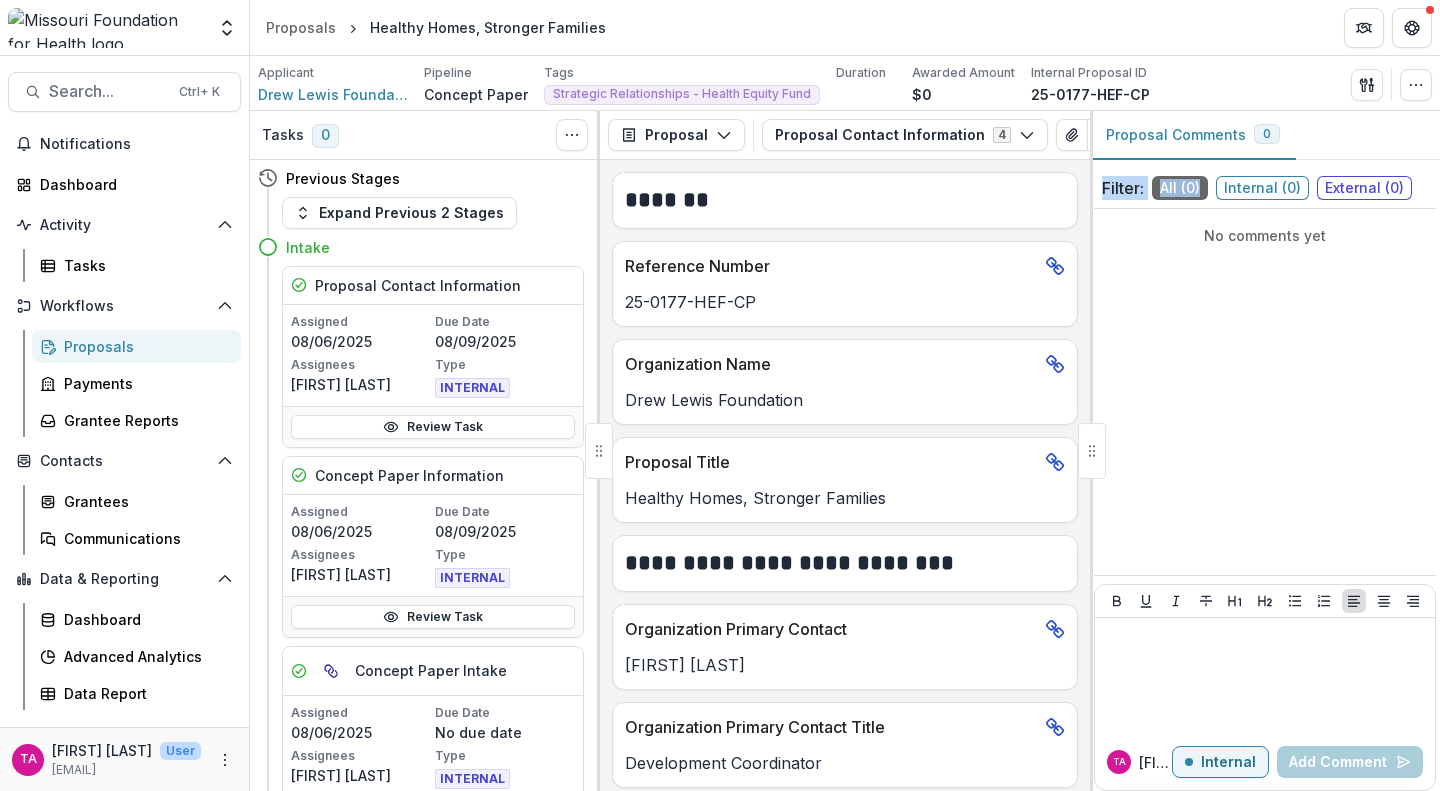 drag, startPoint x: 1094, startPoint y: 190, endPoint x: 1203, endPoint y: 170, distance: 110.81967 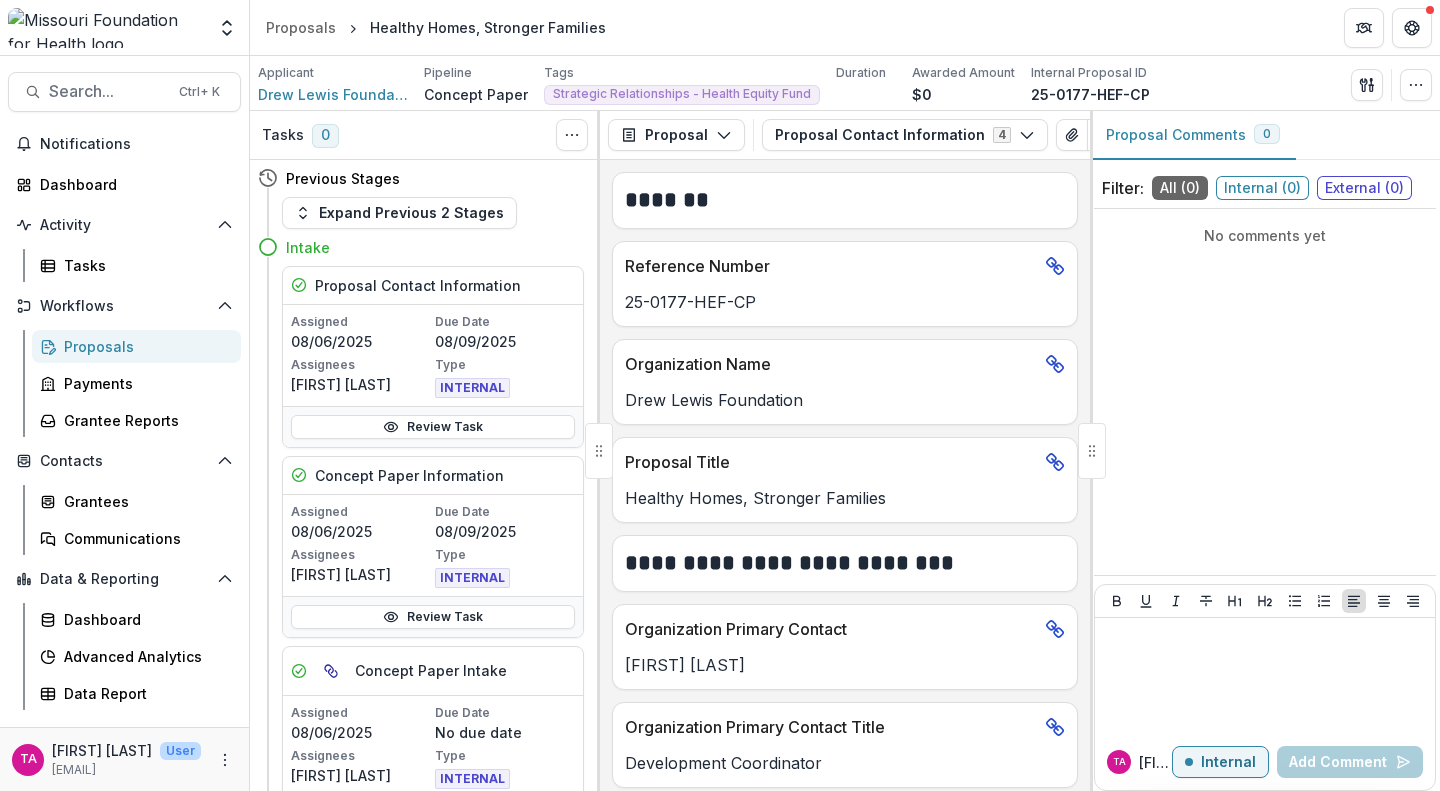 click on "No comments yet" at bounding box center (1265, 235) 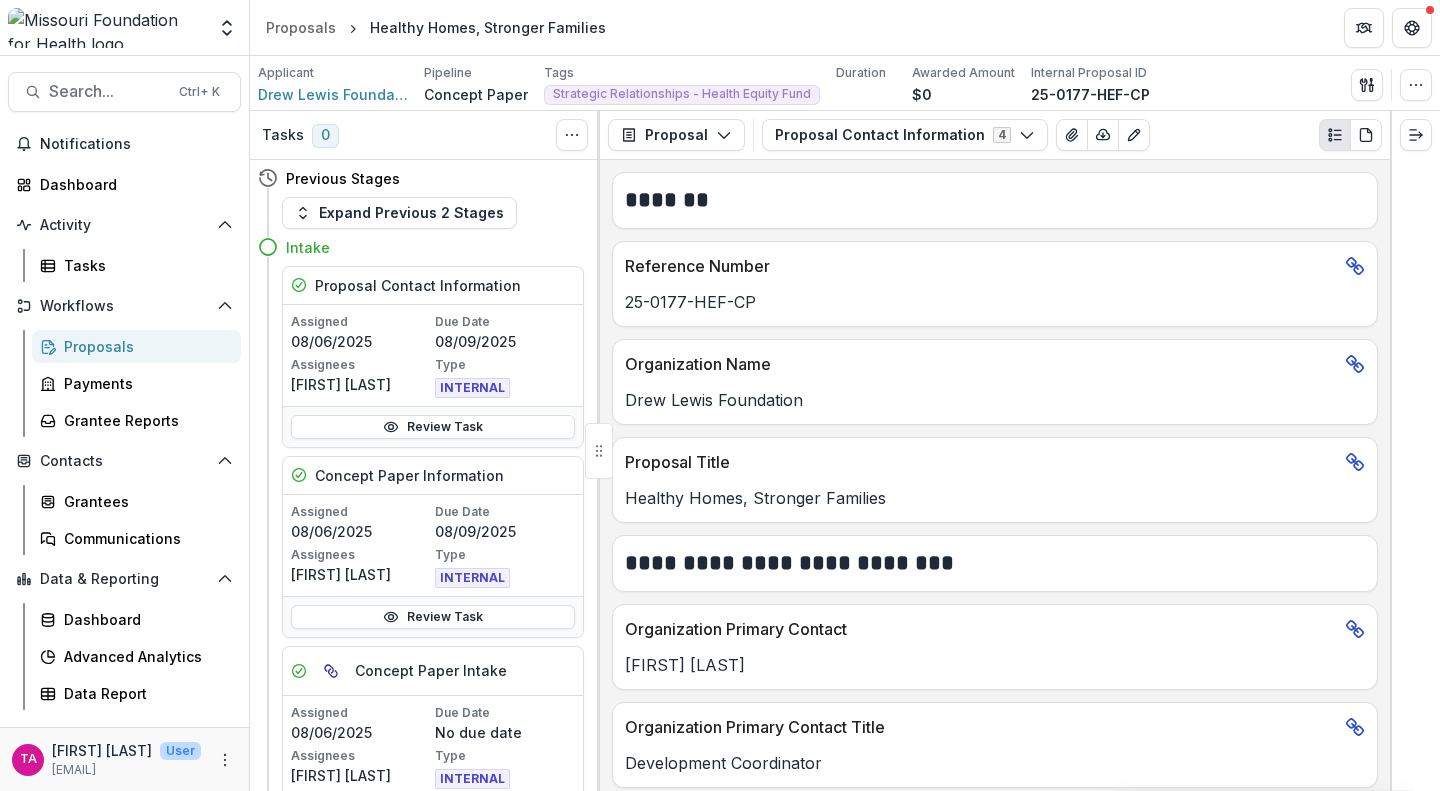 click 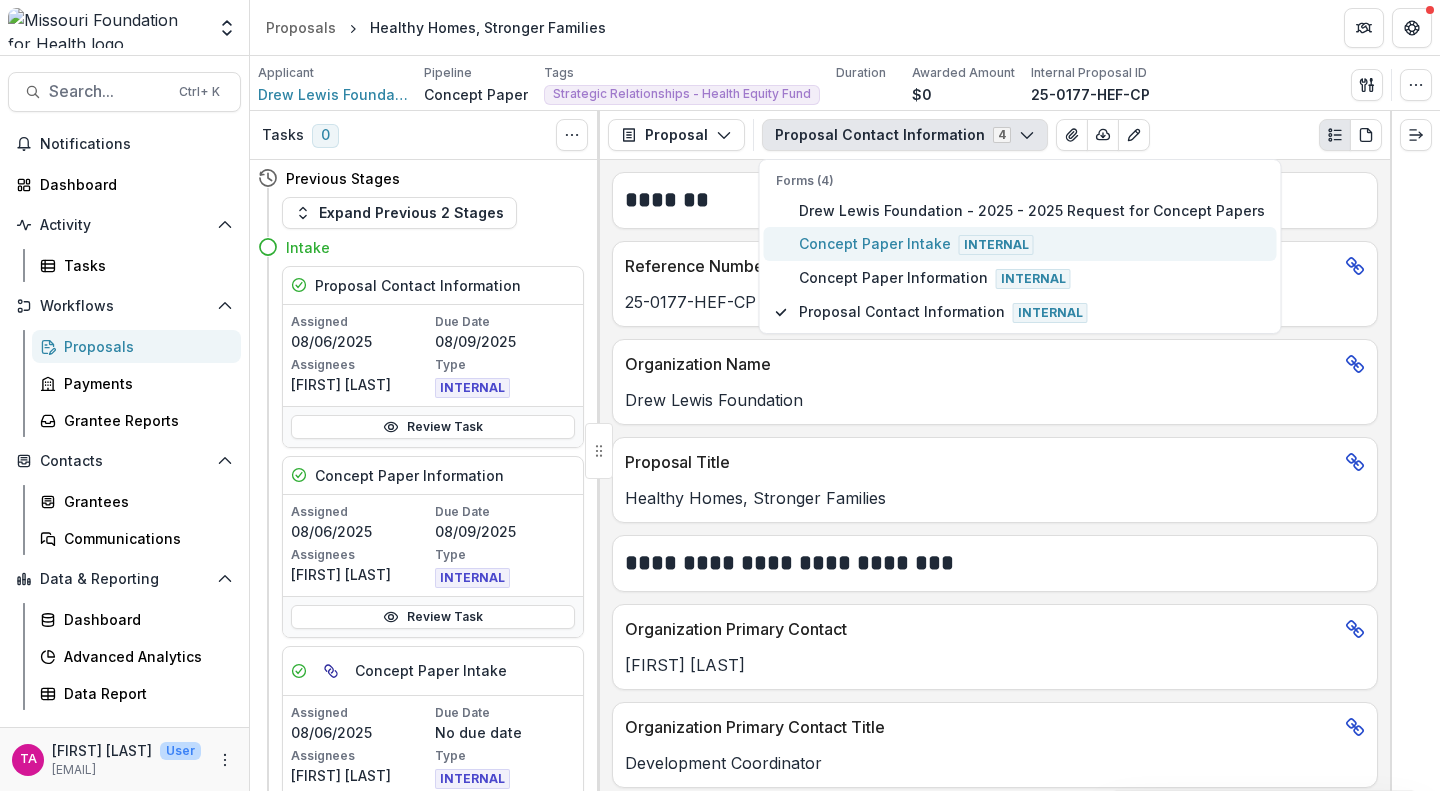 click on "Concept Paper Intake Internal" at bounding box center [1032, 244] 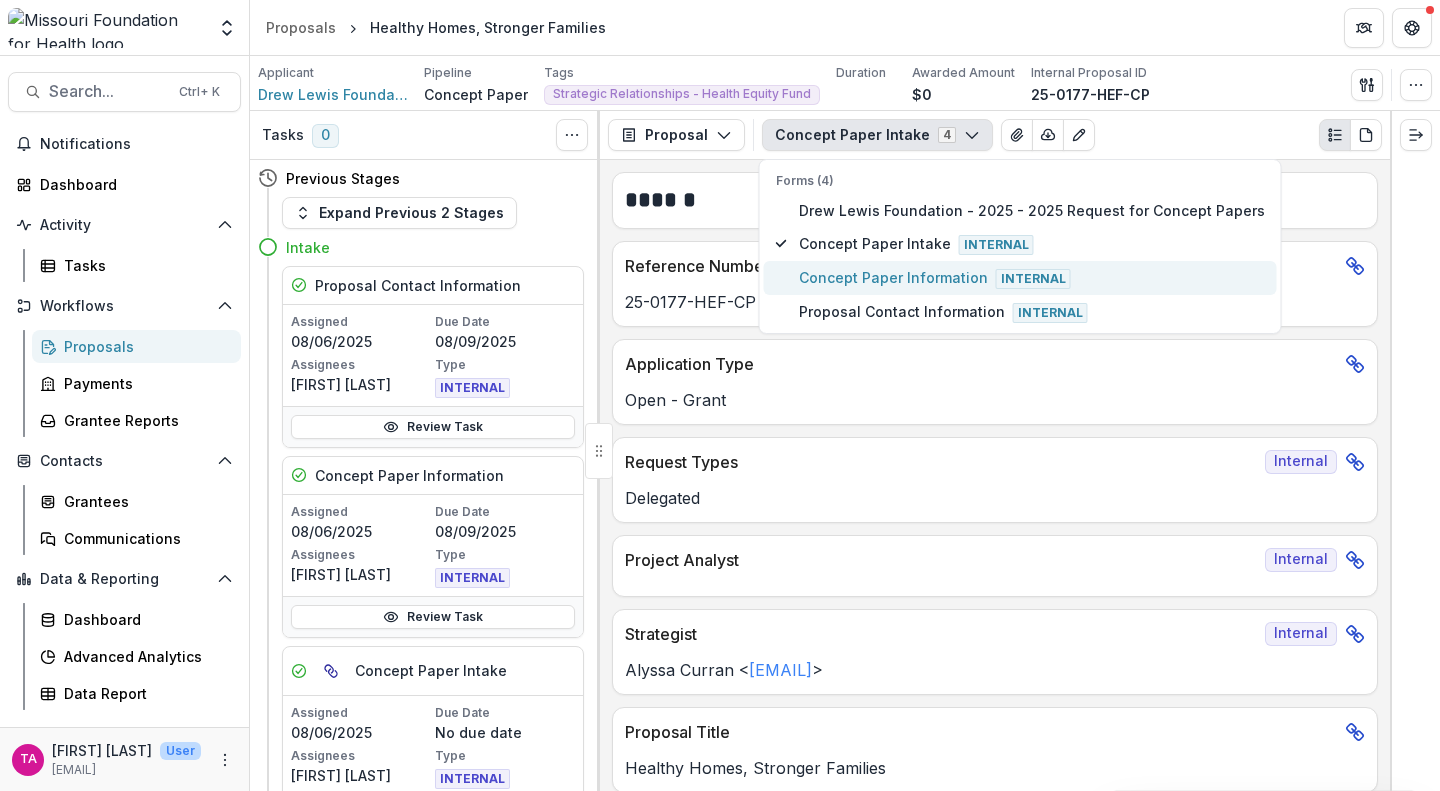 click on "Concept Paper Information Internal" at bounding box center [1032, 278] 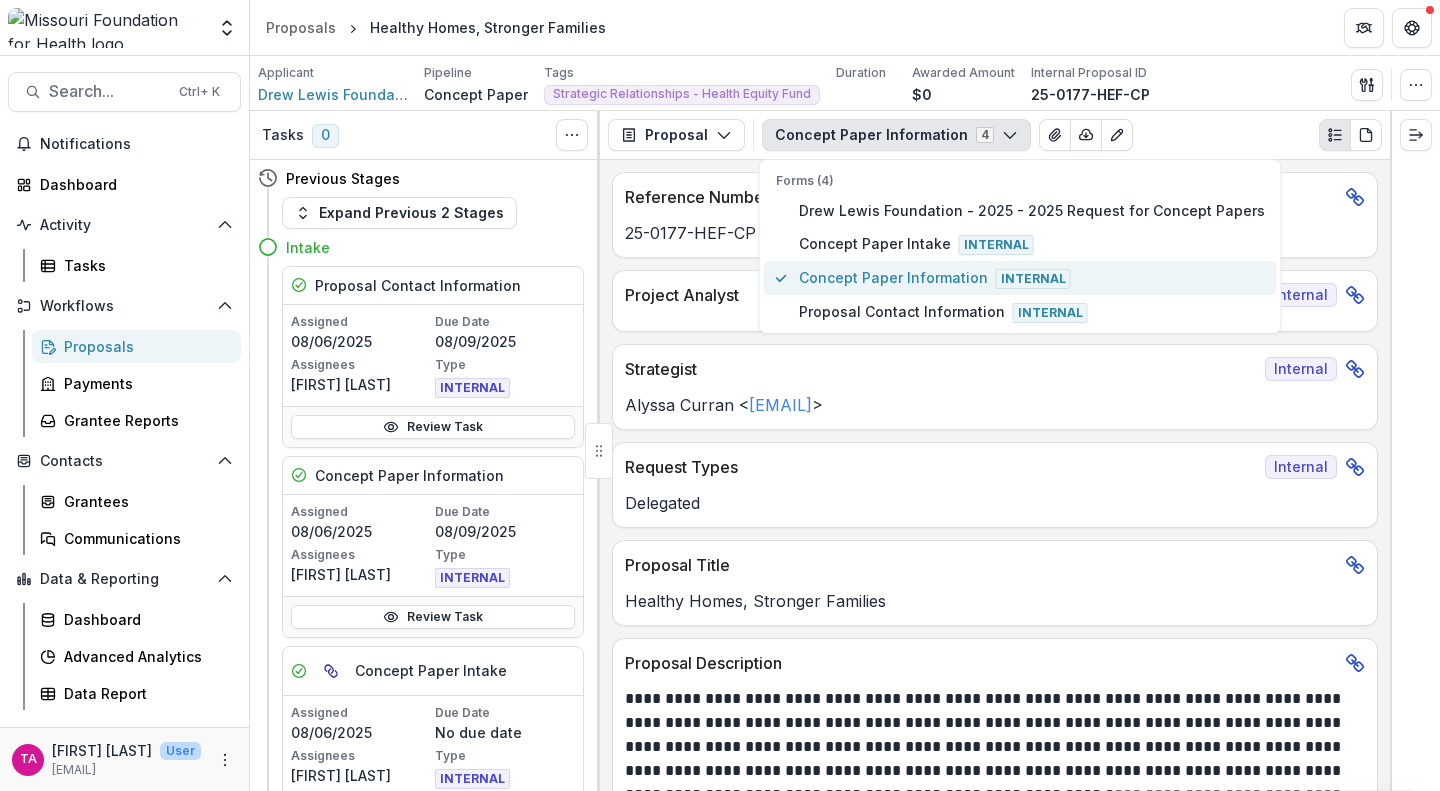 click on "Concept Paper Information Internal" at bounding box center (1032, 278) 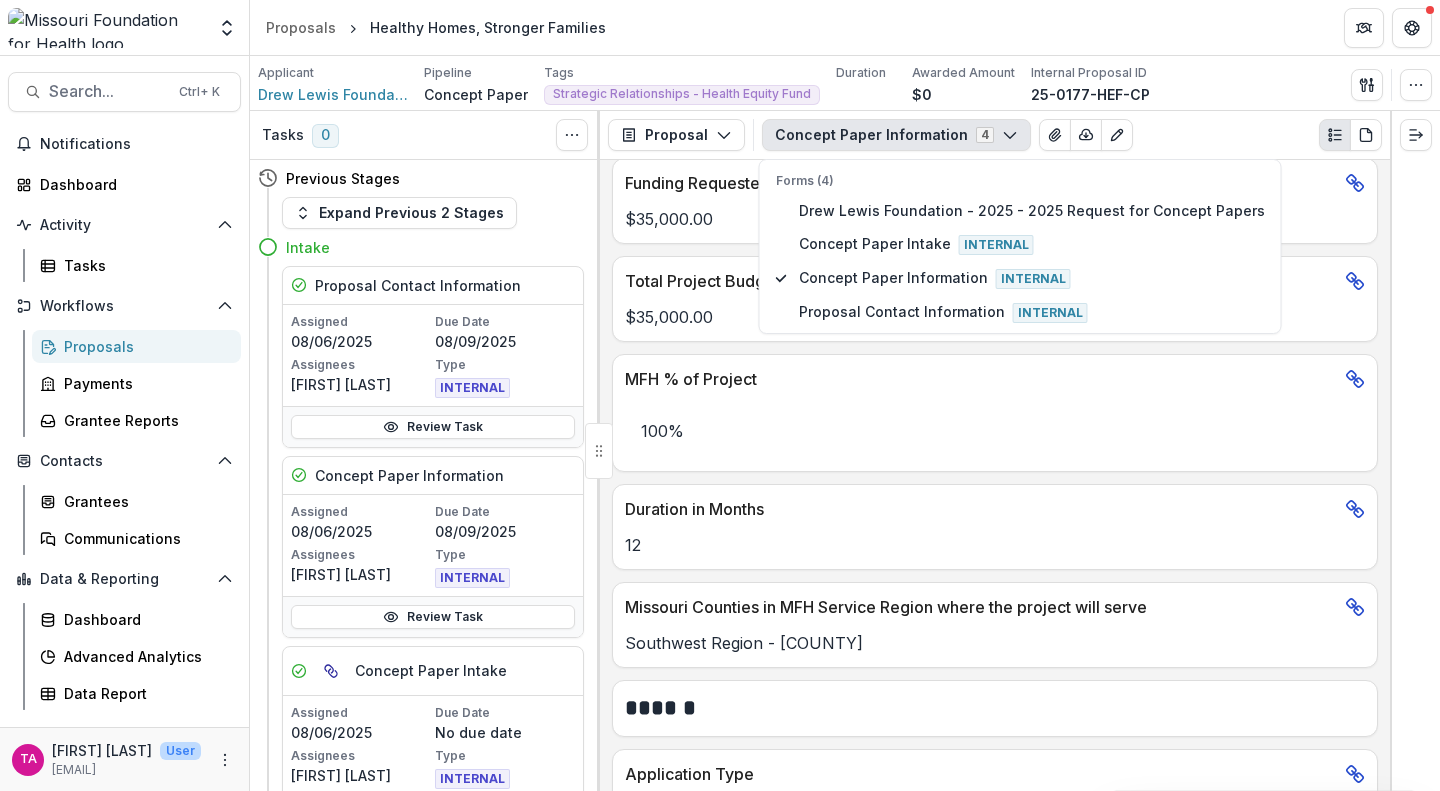 scroll, scrollTop: 912, scrollLeft: 0, axis: vertical 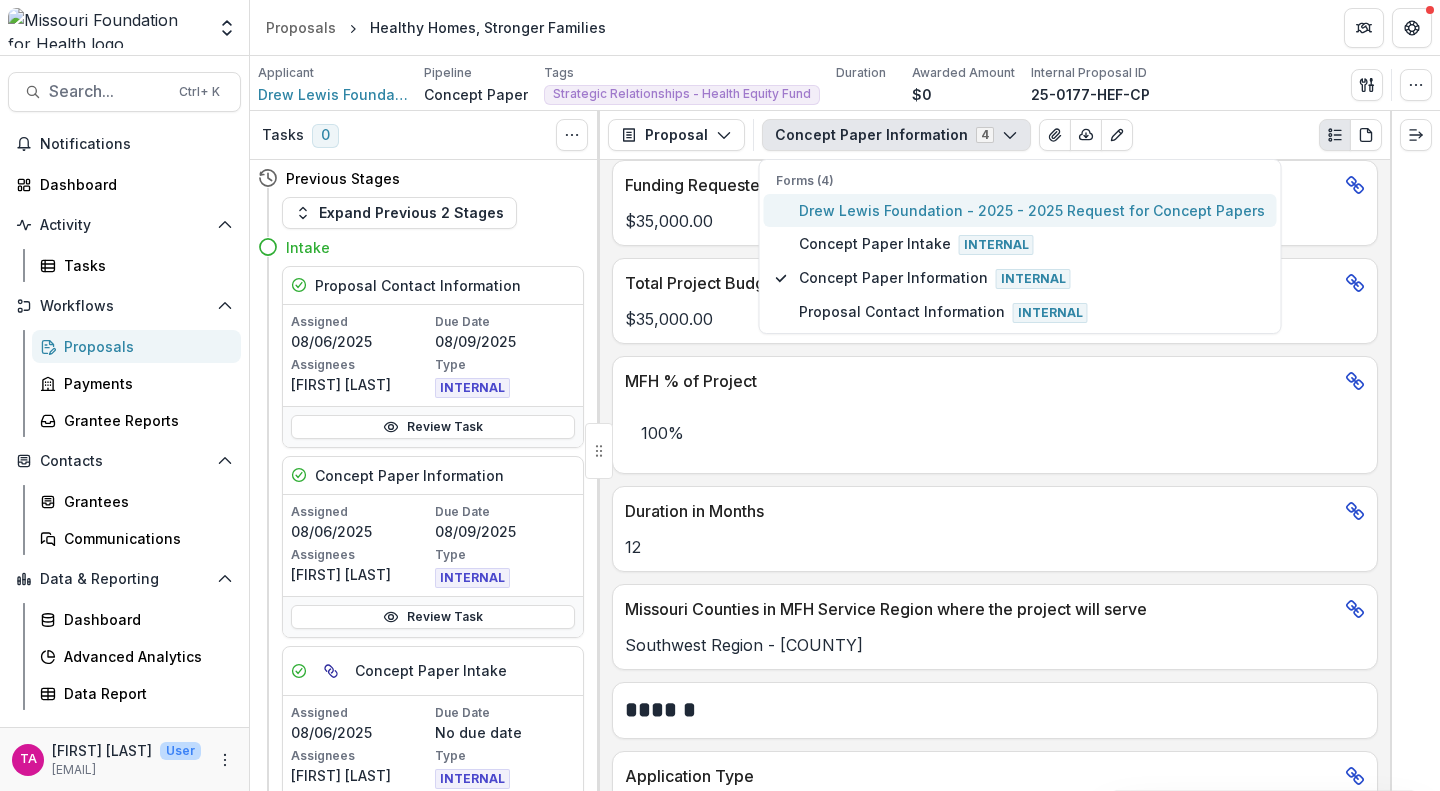 click on "Drew Lewis Foundation - 2025 - 2025 Request for Concept Papers" at bounding box center [1020, 210] 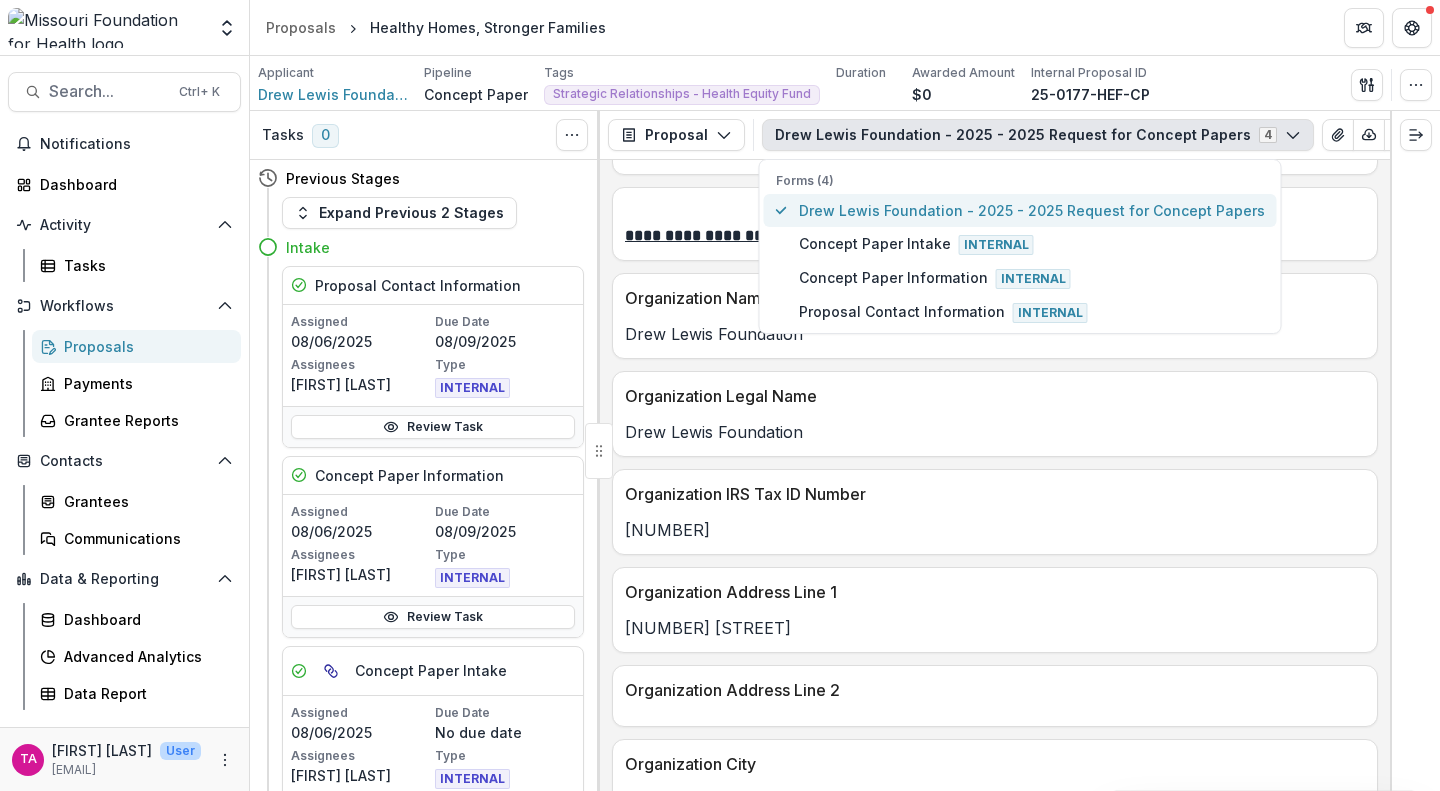 scroll, scrollTop: 1015, scrollLeft: 0, axis: vertical 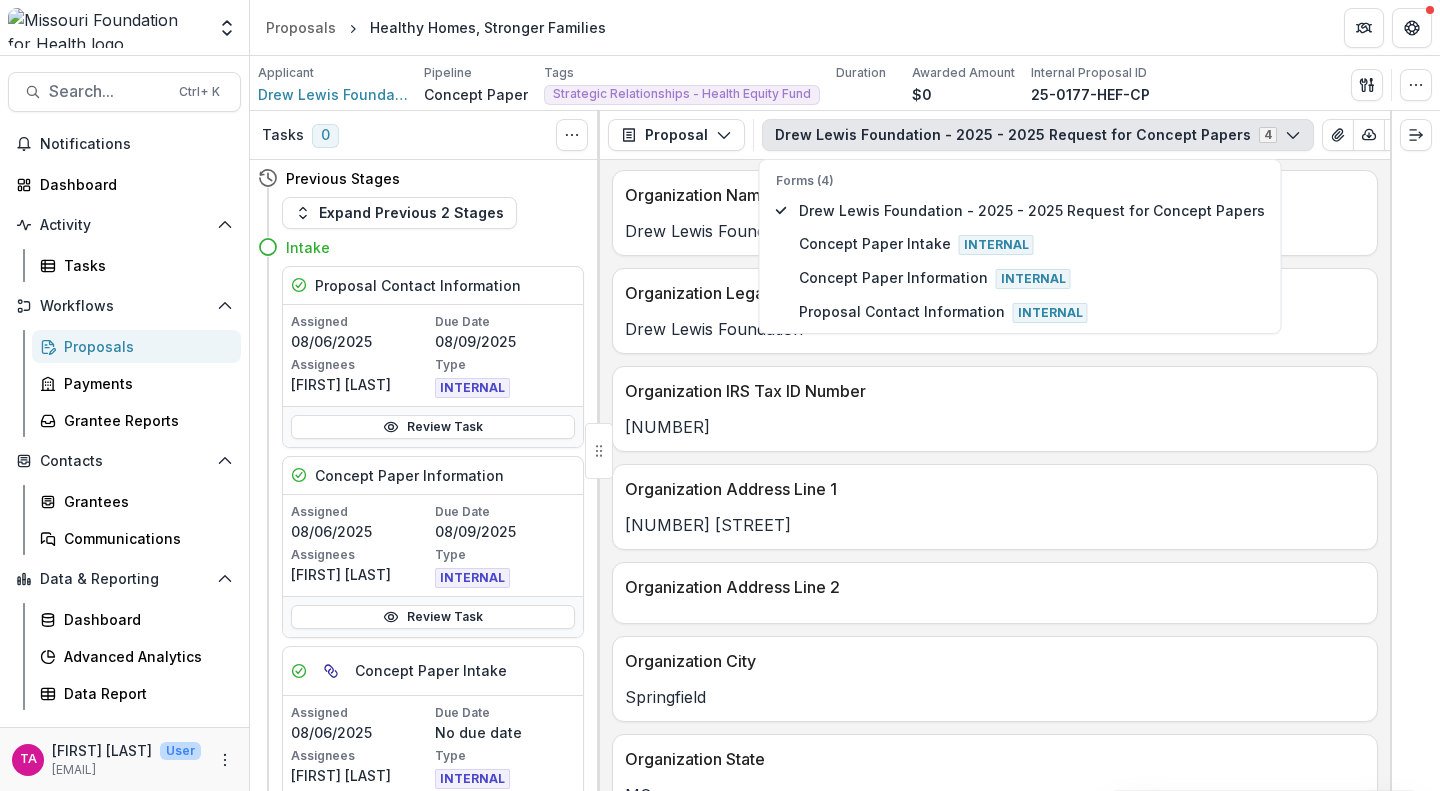 click on "[NUMBER]" at bounding box center [995, 421] 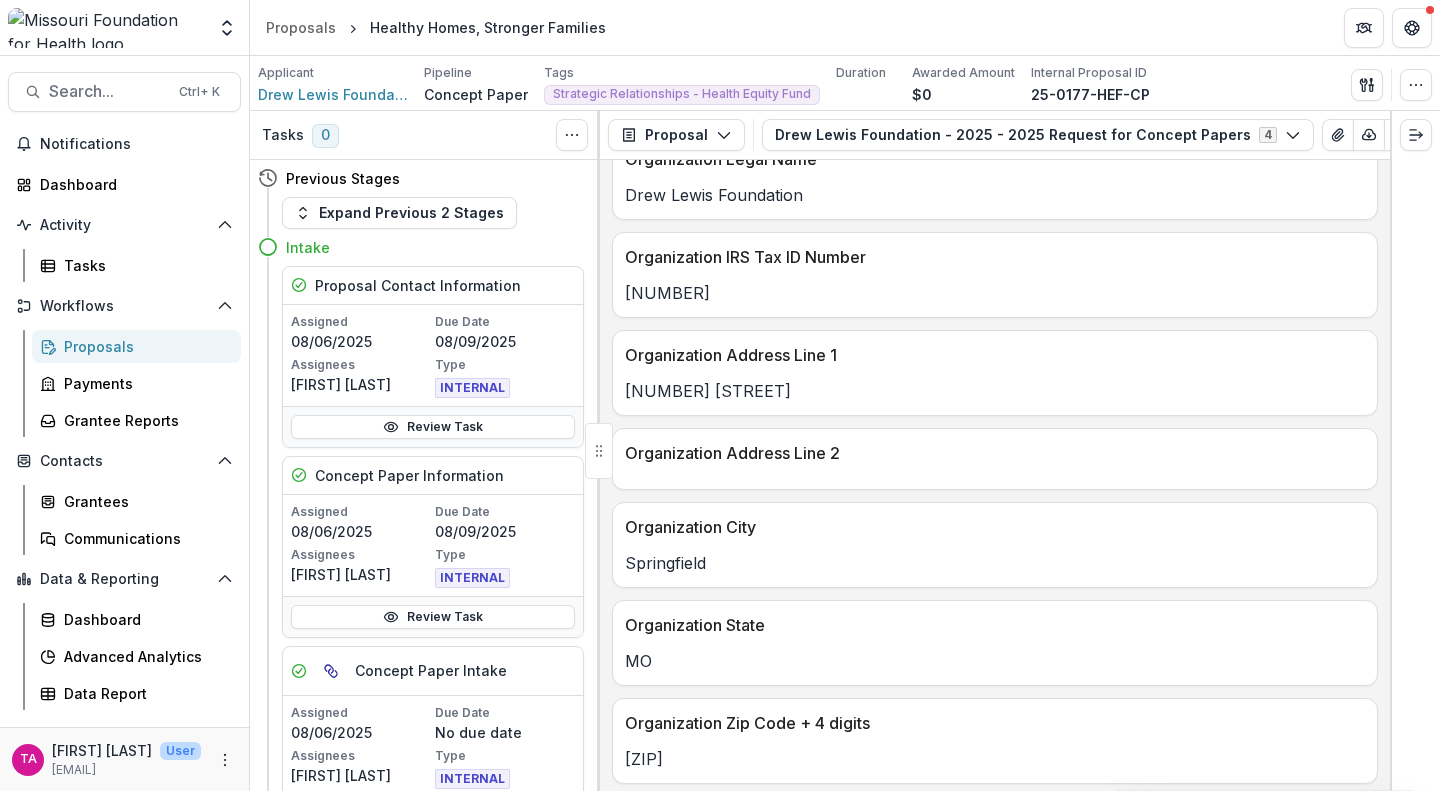scroll, scrollTop: 1150, scrollLeft: 0, axis: vertical 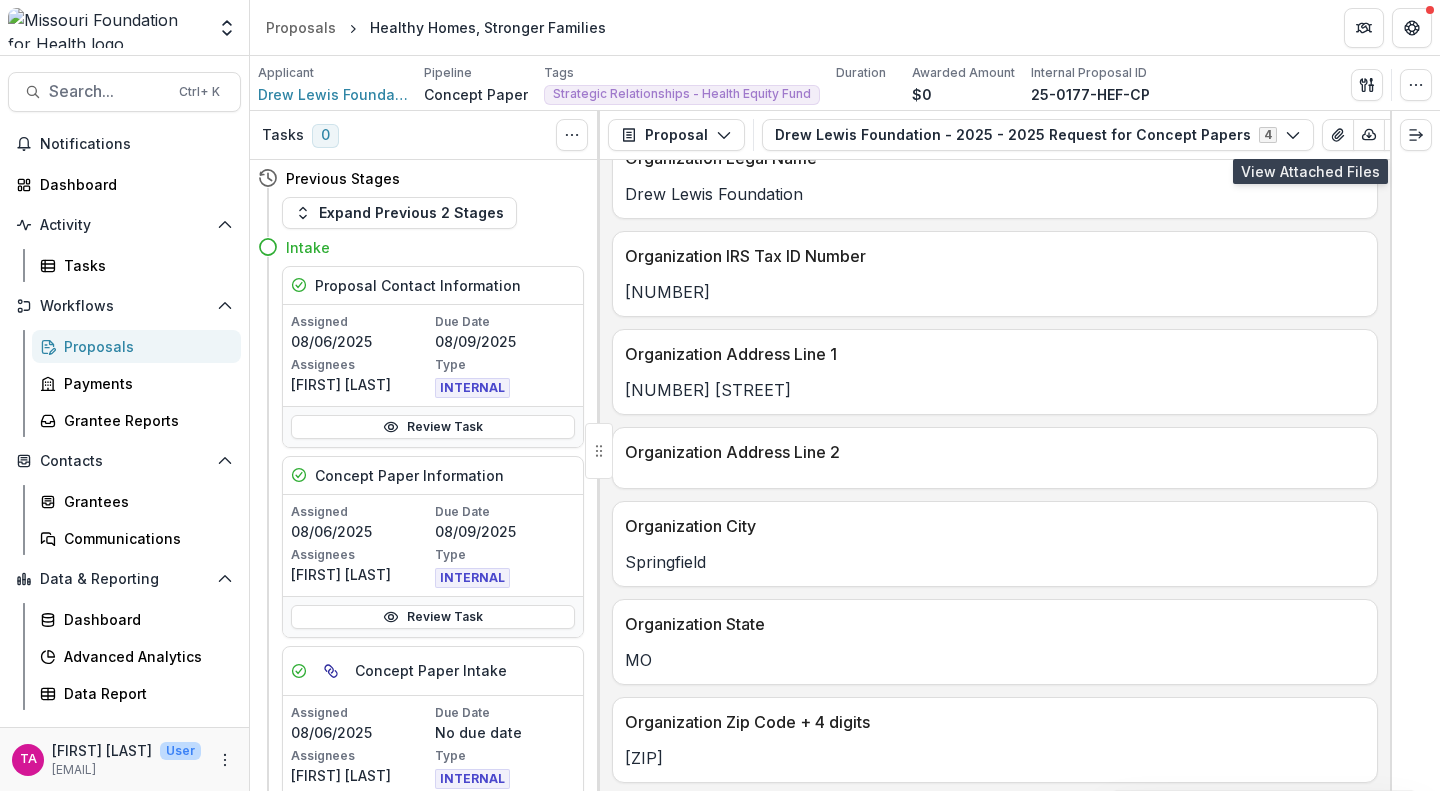 click 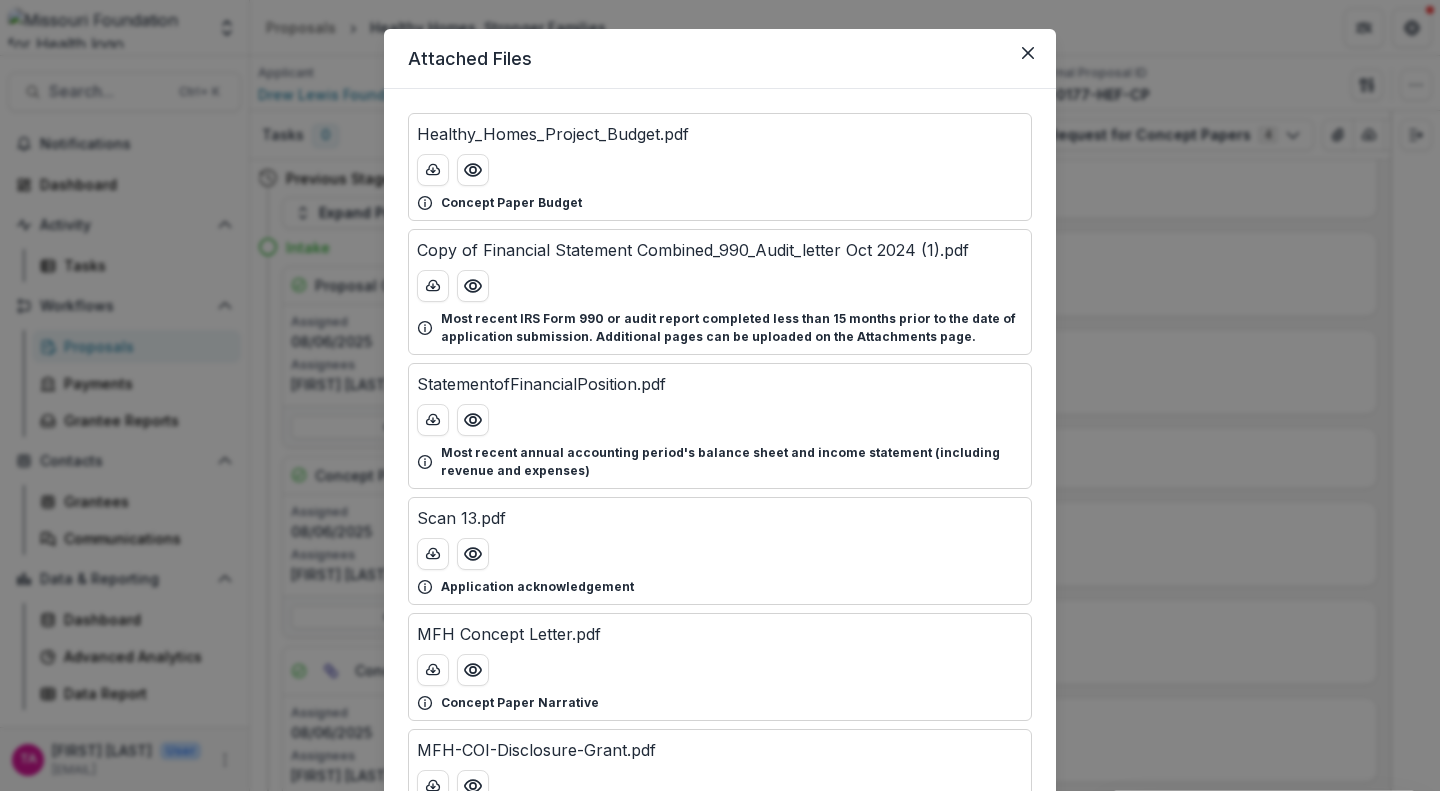 scroll, scrollTop: 31, scrollLeft: 0, axis: vertical 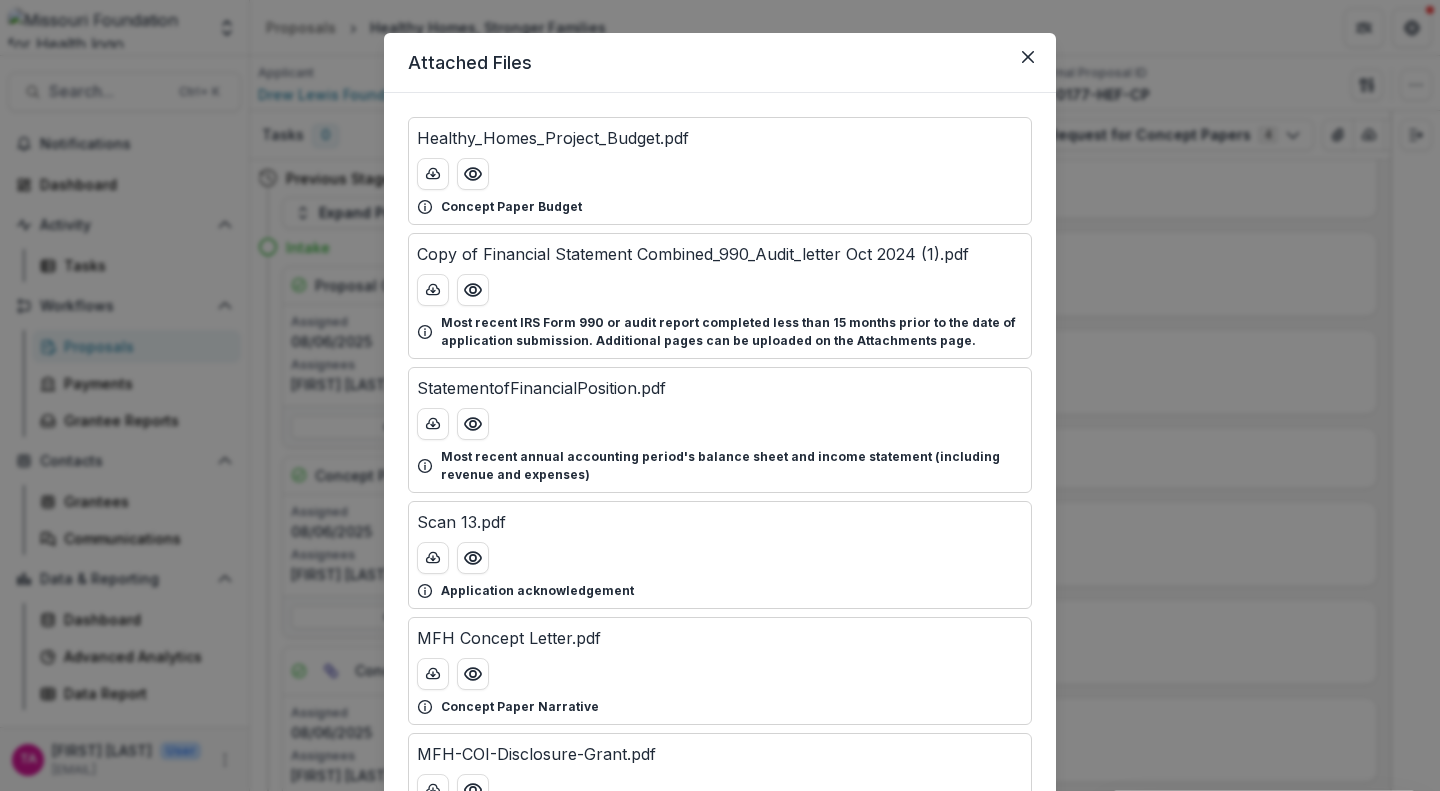 click 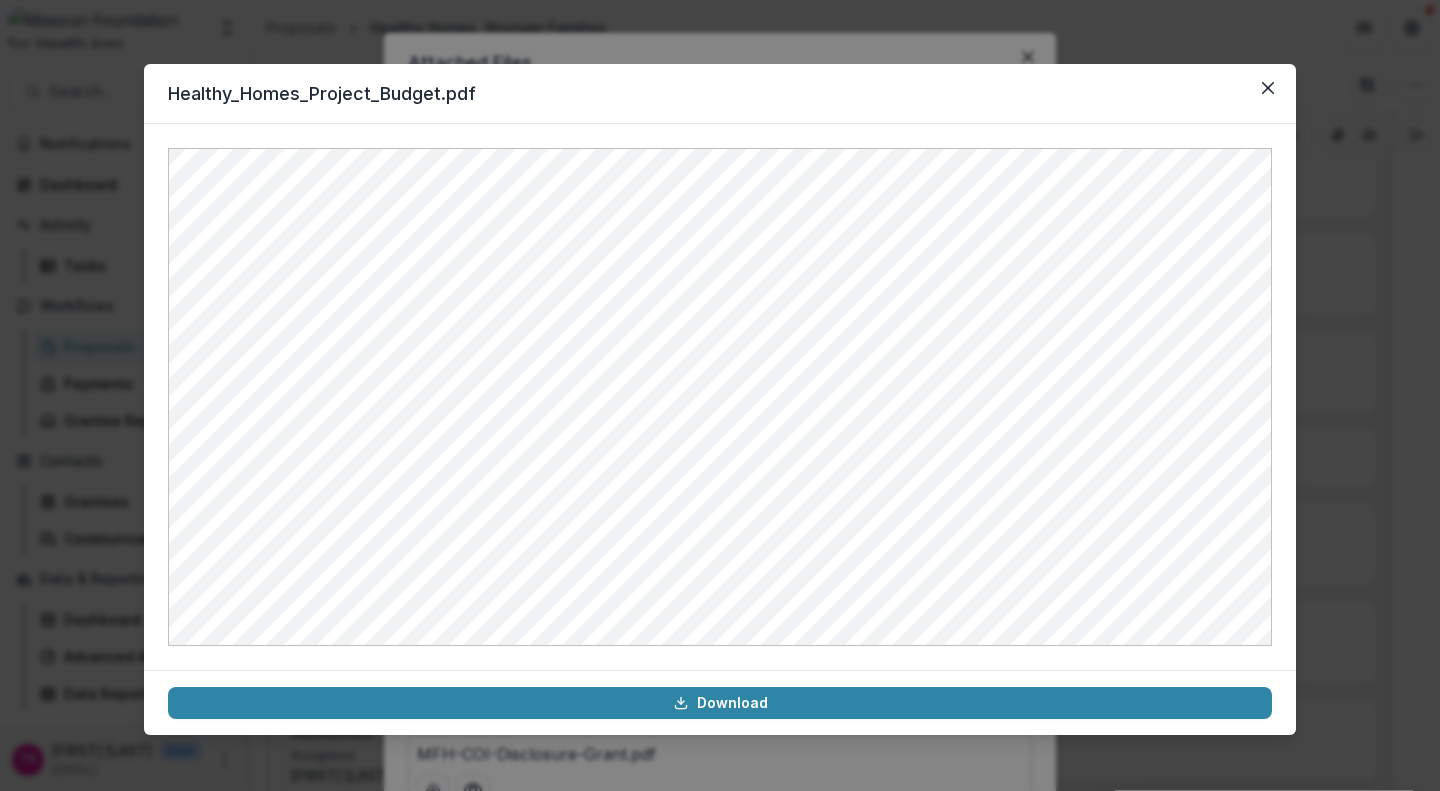 click at bounding box center (1268, 88) 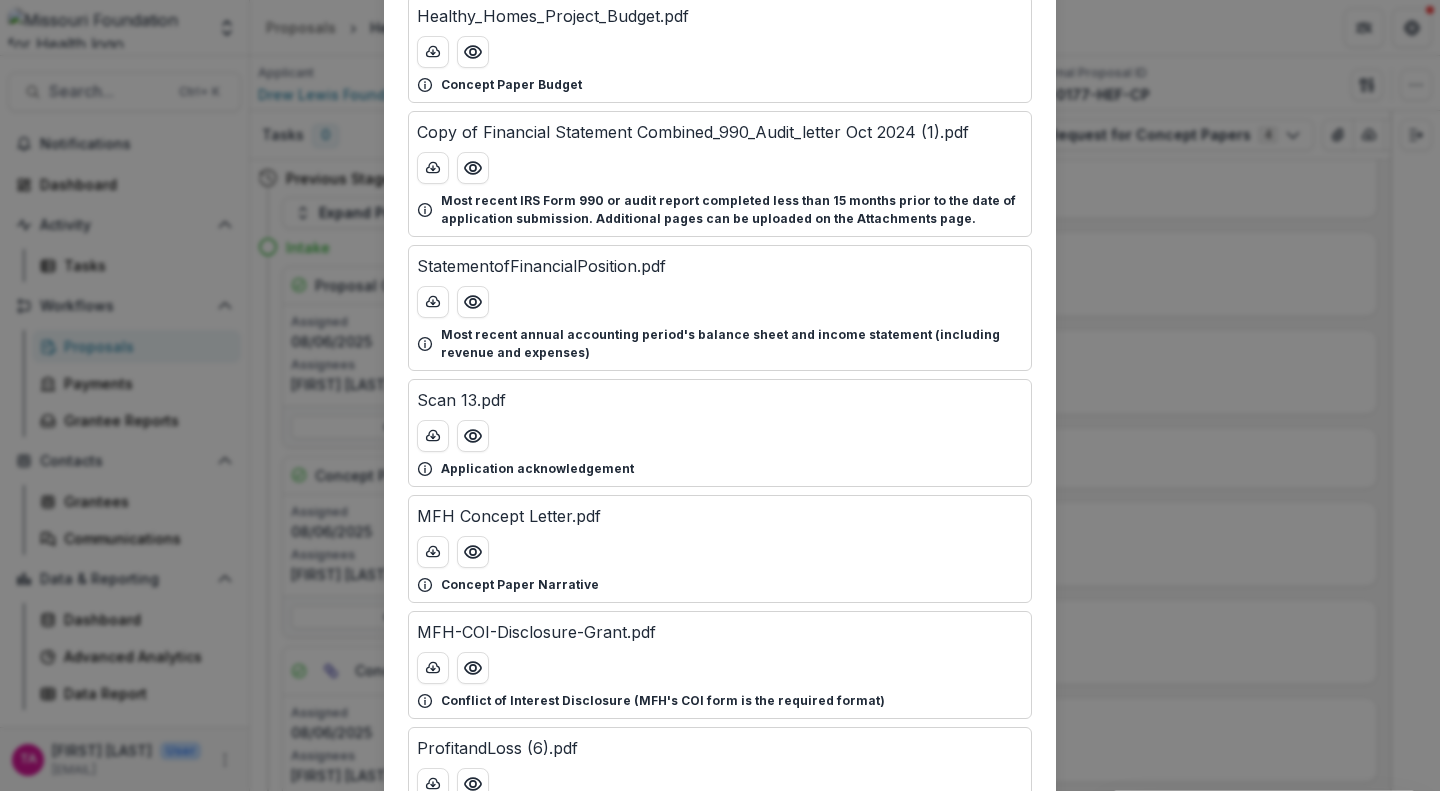 scroll, scrollTop: 154, scrollLeft: 0, axis: vertical 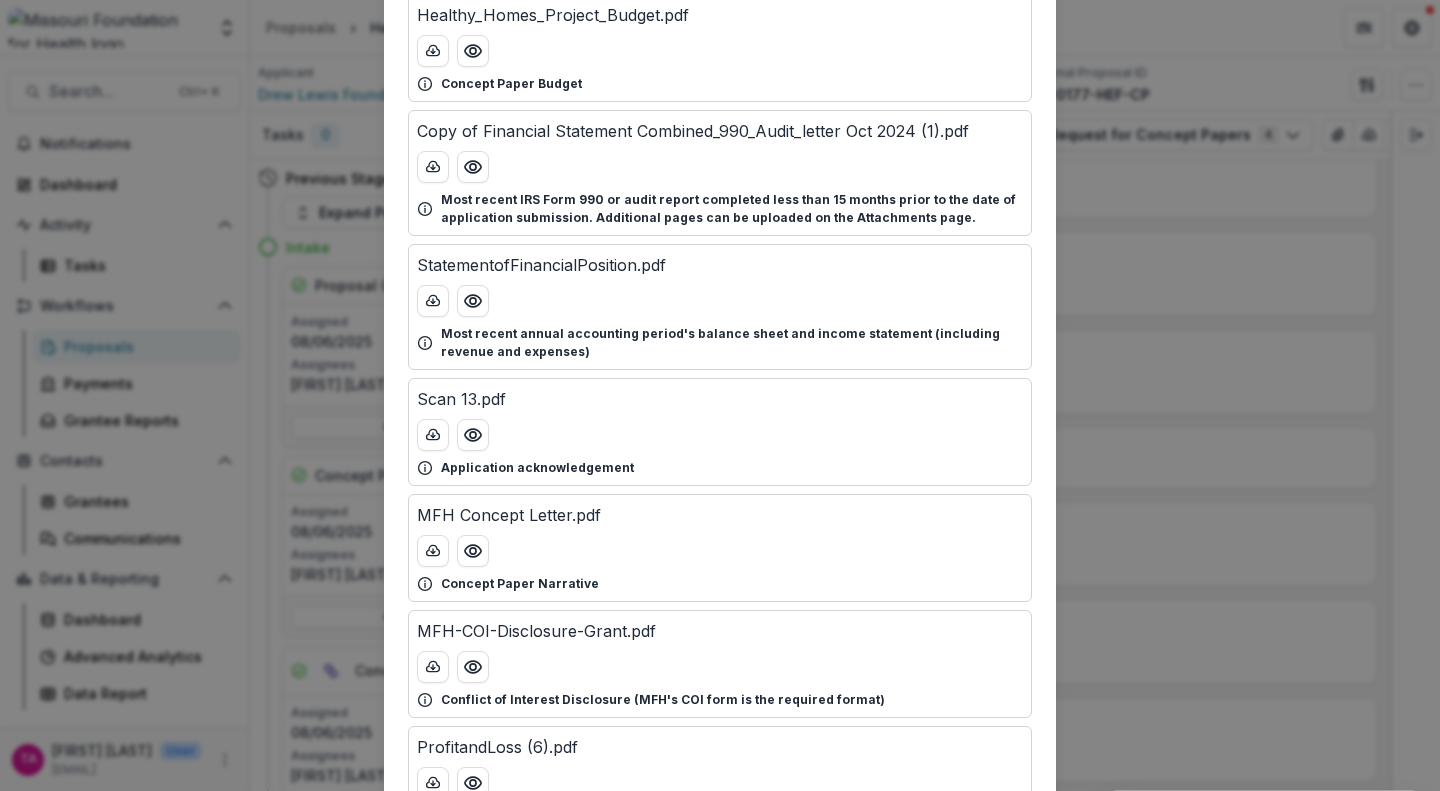 click 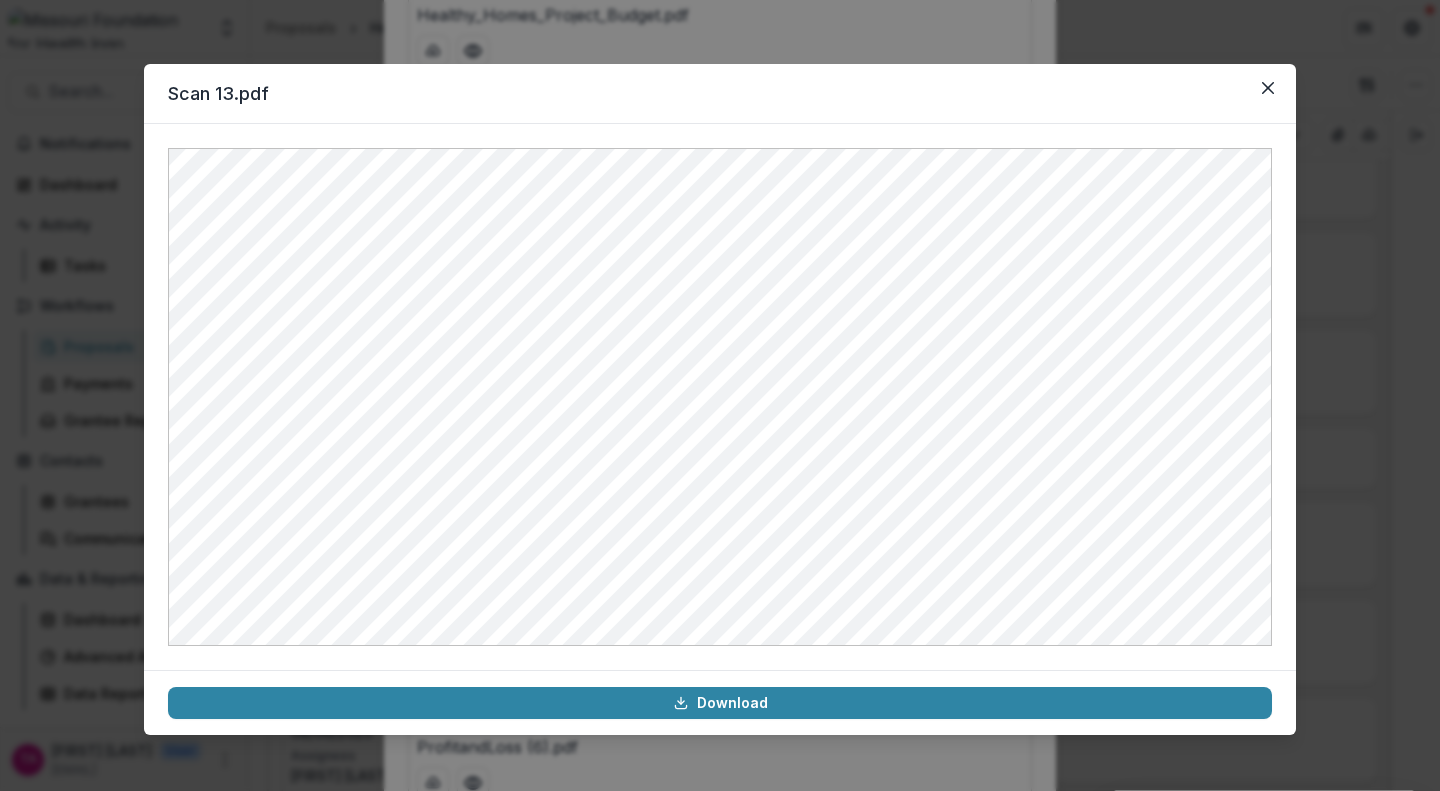 click 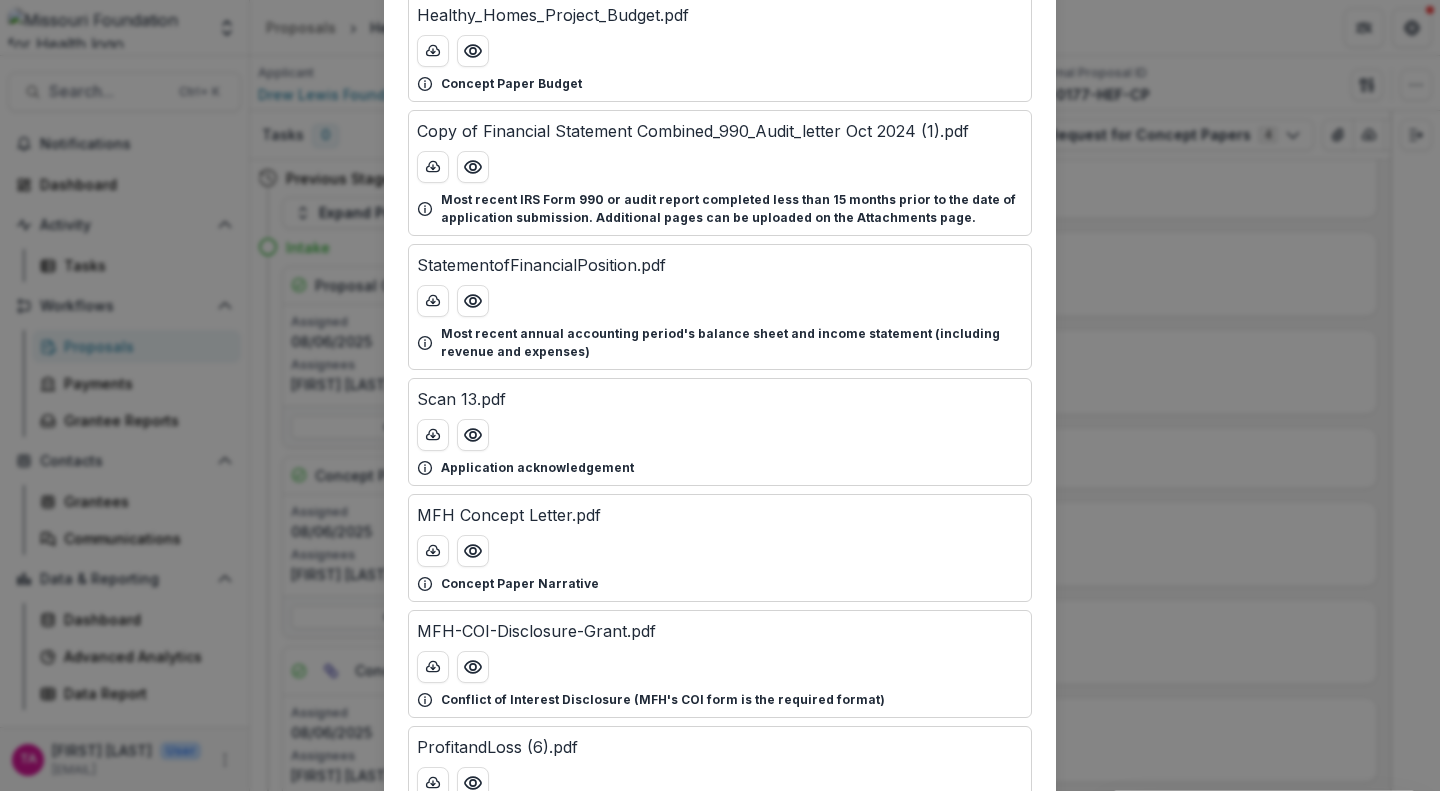 click at bounding box center [473, 551] 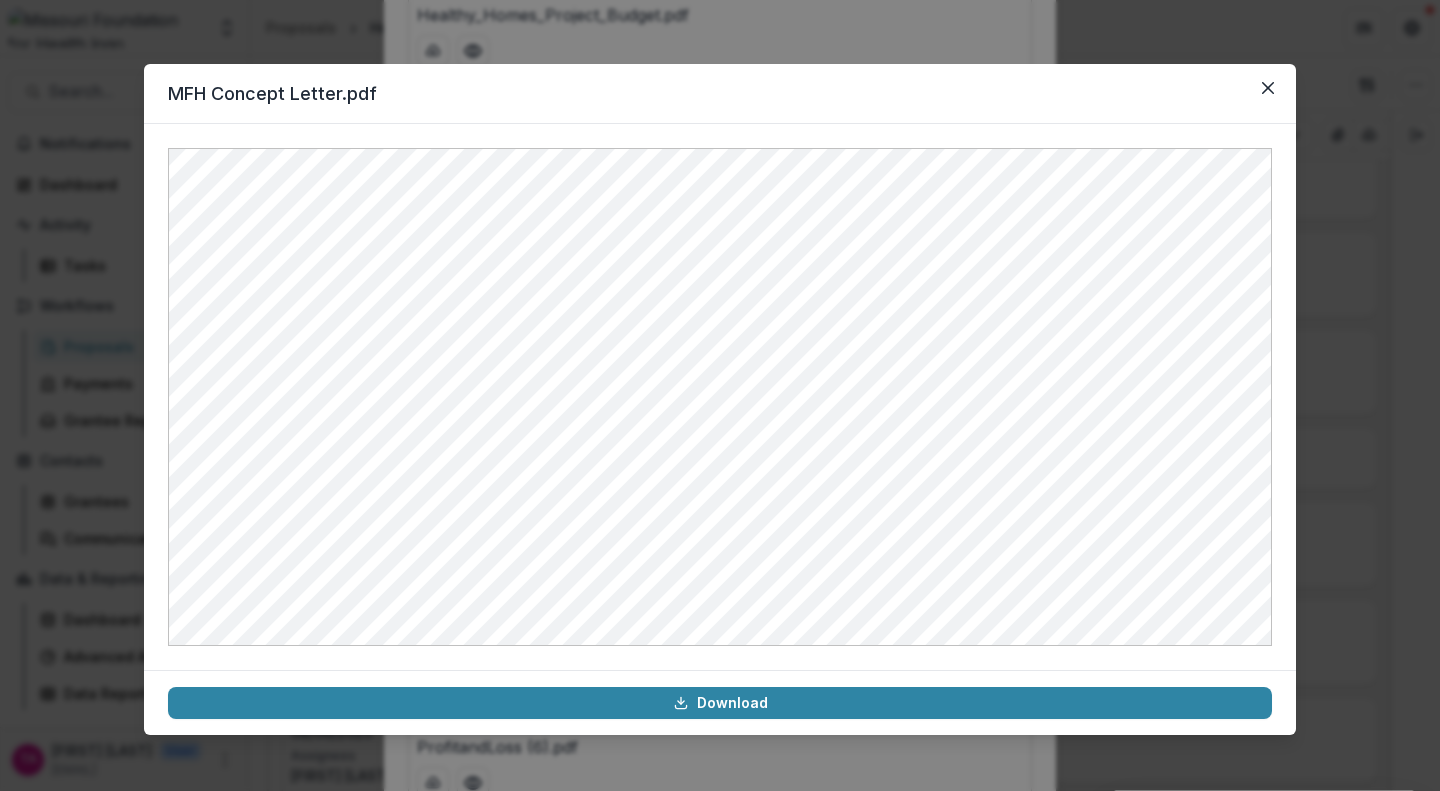 click 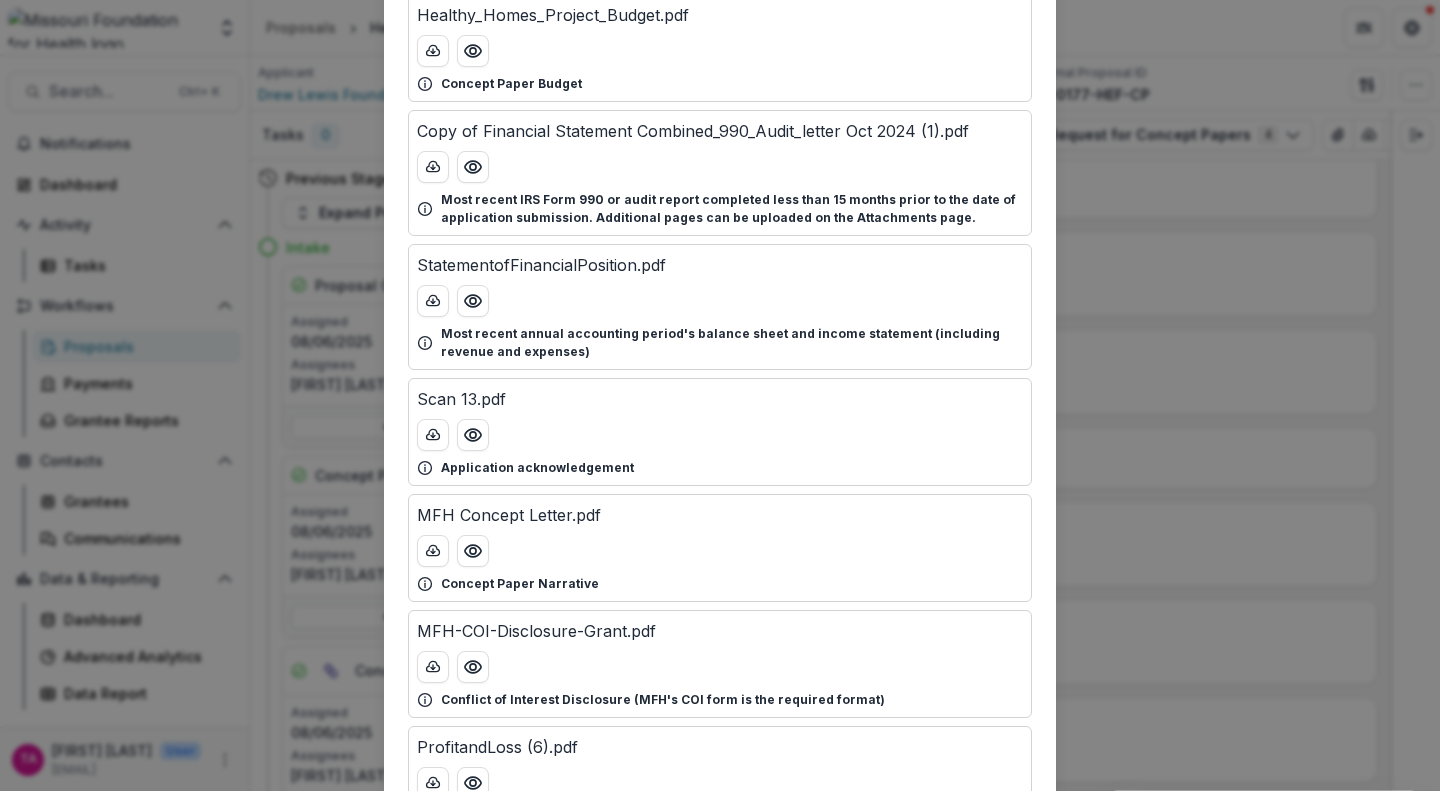 click on "Attached Files Healthy_Homes_Project_Budget.pdf Concept Paper Budget Copy of Financial Statement Combined_990_Audit_letter Oct 2024 (1).pdf Most recent IRS Form 990 or audit report completed less than 15 months prior to the date of application submission. Additional pages can be uploaded on the Attachments page. StatementofFinancialPosition.pdf Most recent annual accounting period's balance sheet and income statement (including revenue and expenses) Scan 13.pdf Application acknowledgement MFH Concept Letter.pdf Concept Paper Narrative MFH-COI-Disclosure-Grant.pdf Conflict of Interest Disclosure (MFH's COI form is the required format) ProfitandLoss (6).pdf Most recent annual accounting period's balance sheet and income statement (including revenue and expenses) Close" at bounding box center [720, 395] 